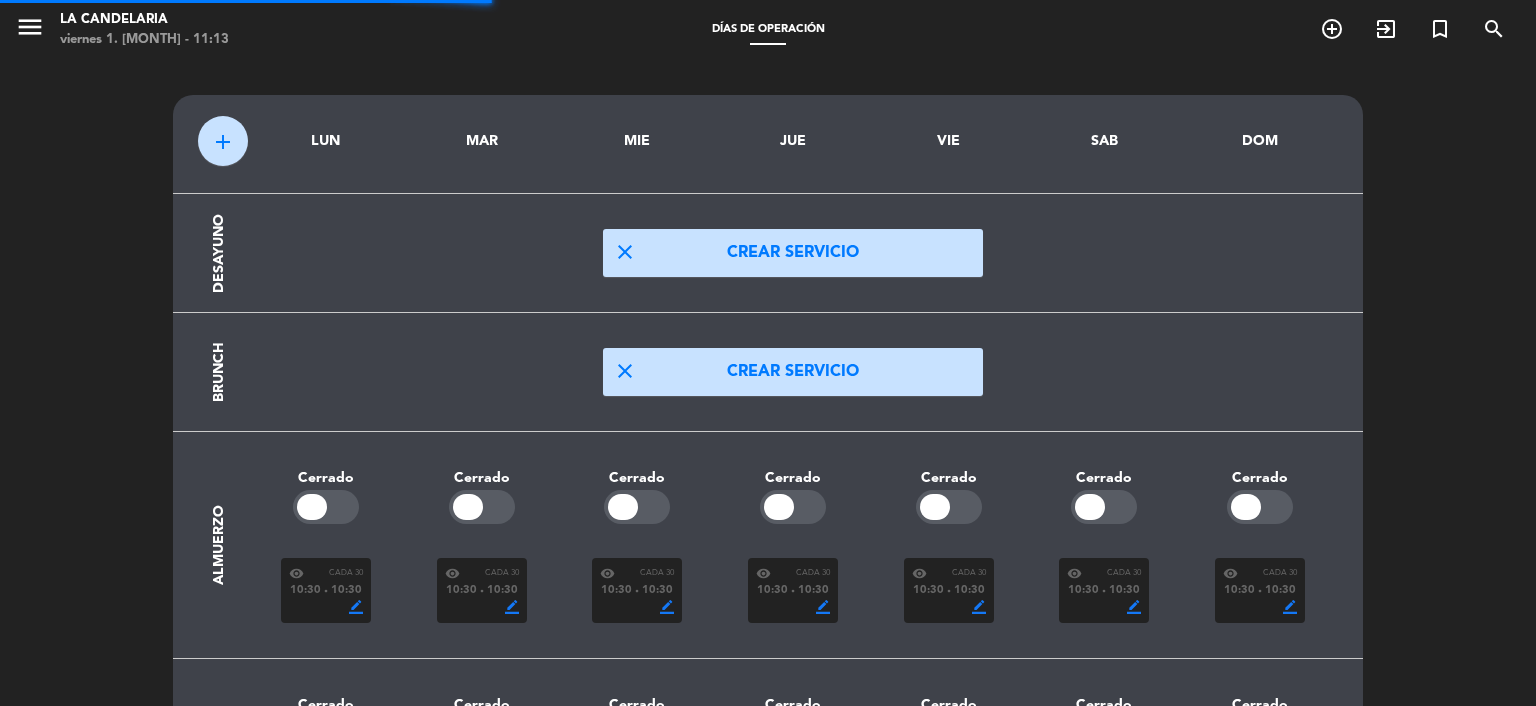 scroll, scrollTop: 0, scrollLeft: 0, axis: both 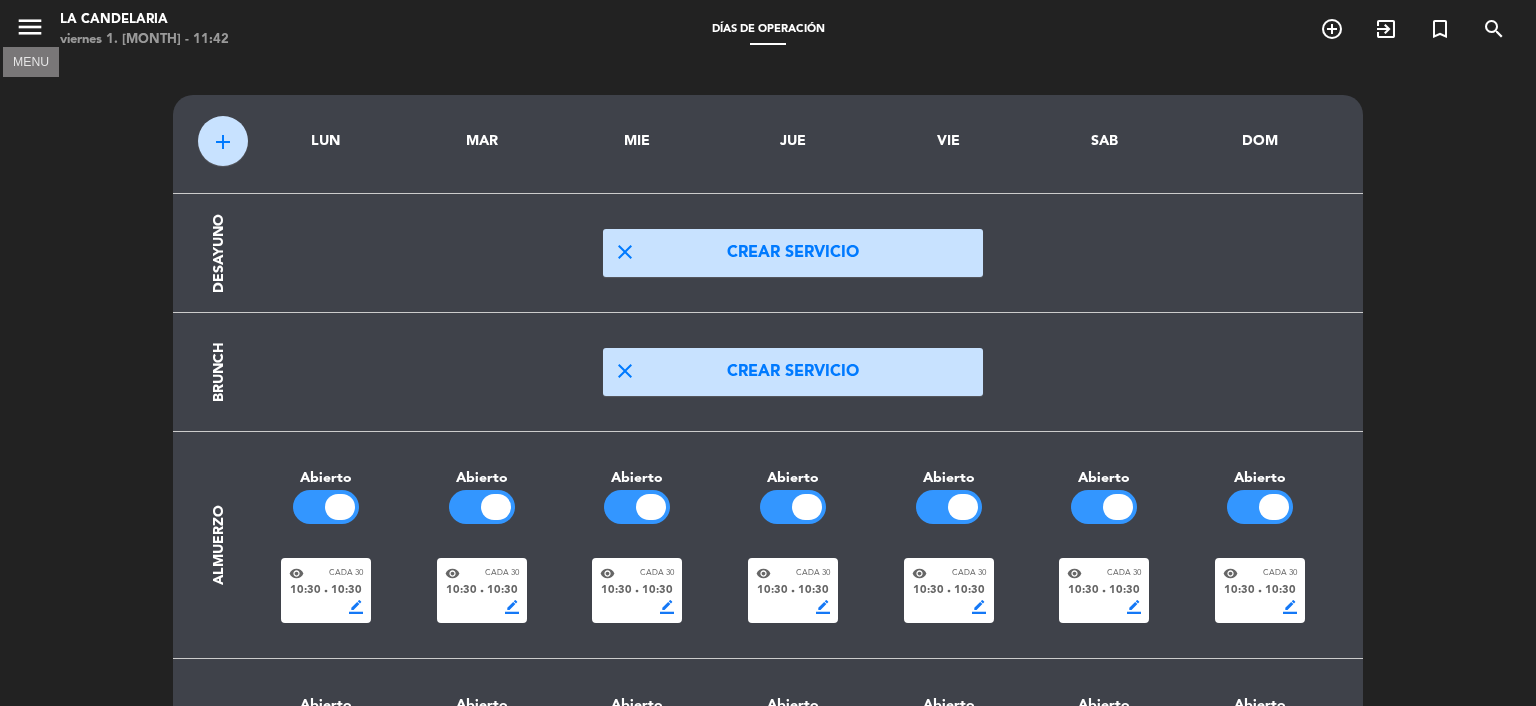 click on "menu" at bounding box center (30, 27) 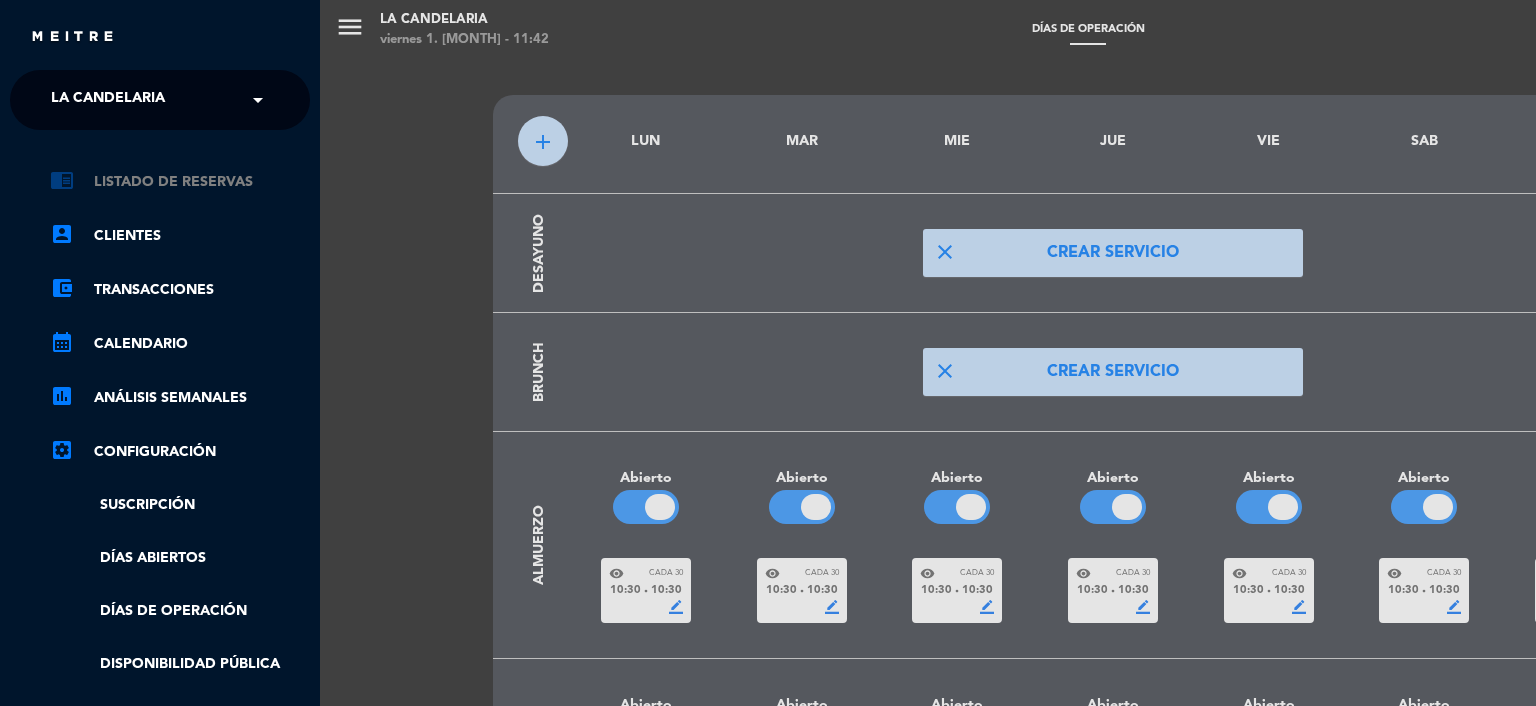 click on "chrome_reader_mode   Listado de Reservas" 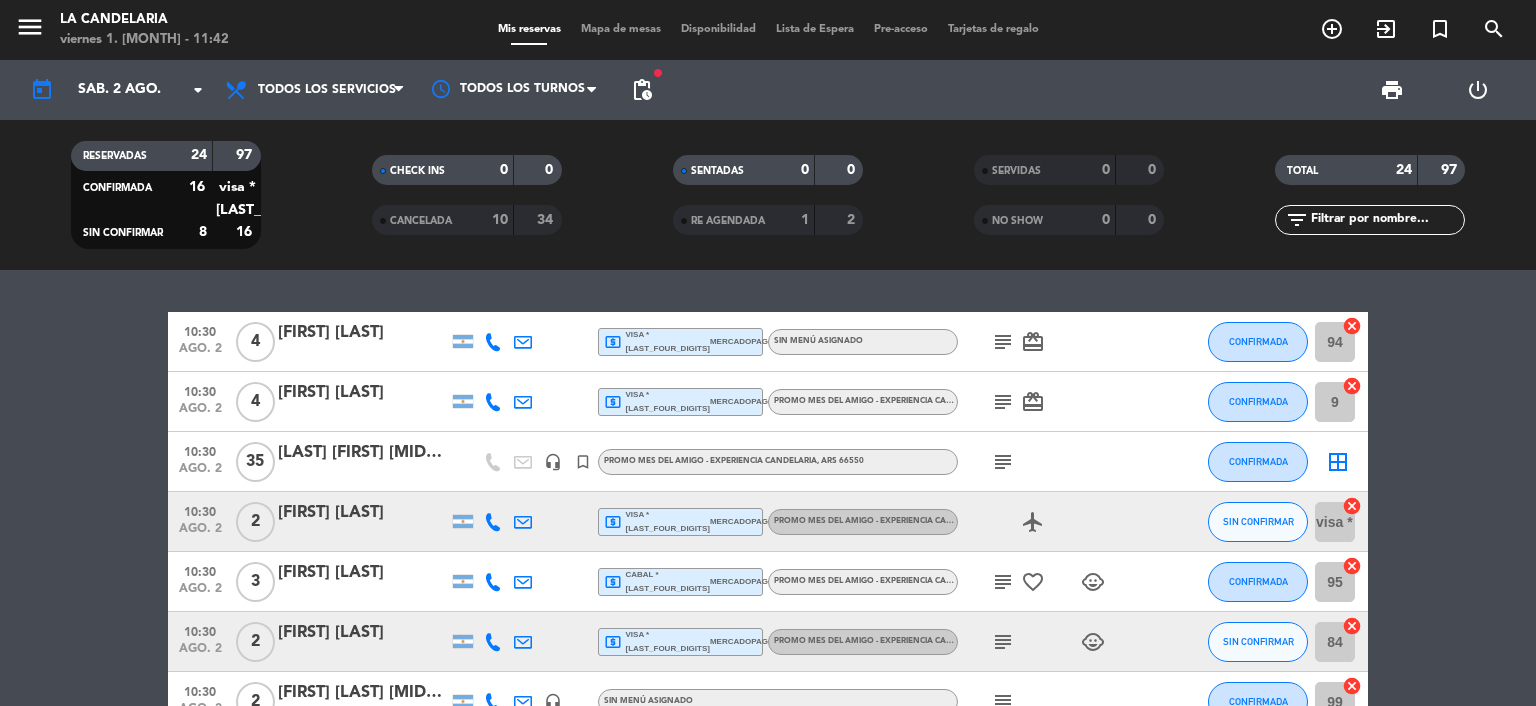 click on "[LAST] [FIRST] [MIDDLE]" 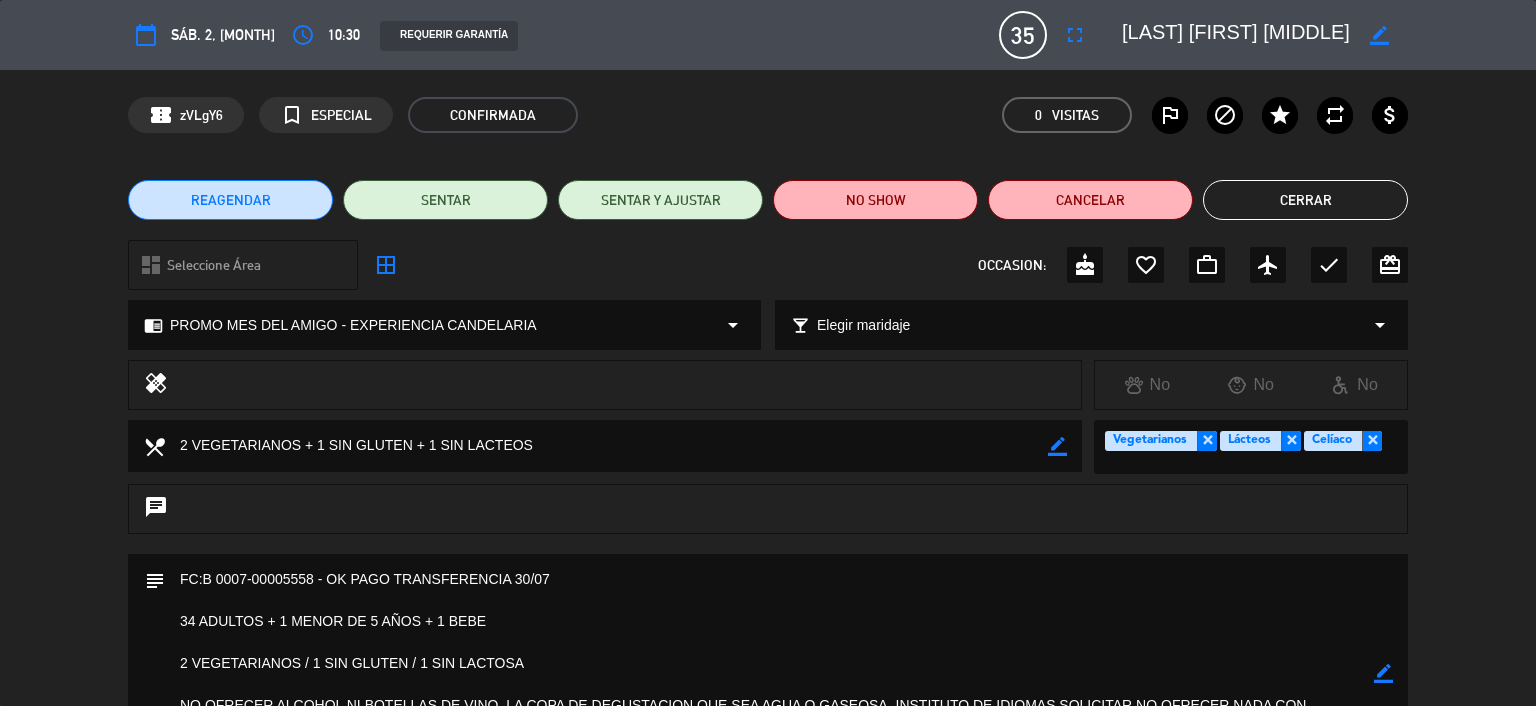 scroll, scrollTop: 40, scrollLeft: 0, axis: vertical 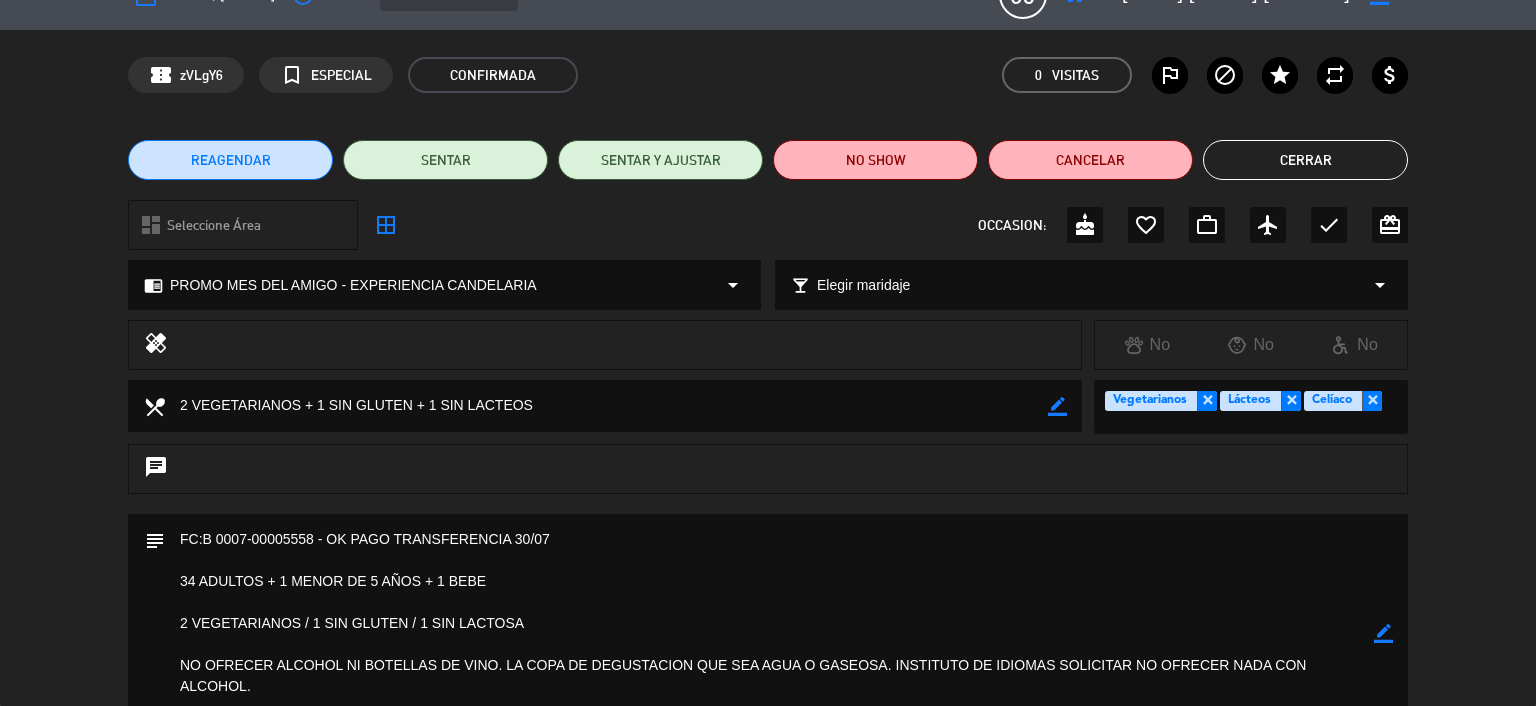 drag, startPoint x: 1481, startPoint y: 199, endPoint x: 1324, endPoint y: 160, distance: 161.77144 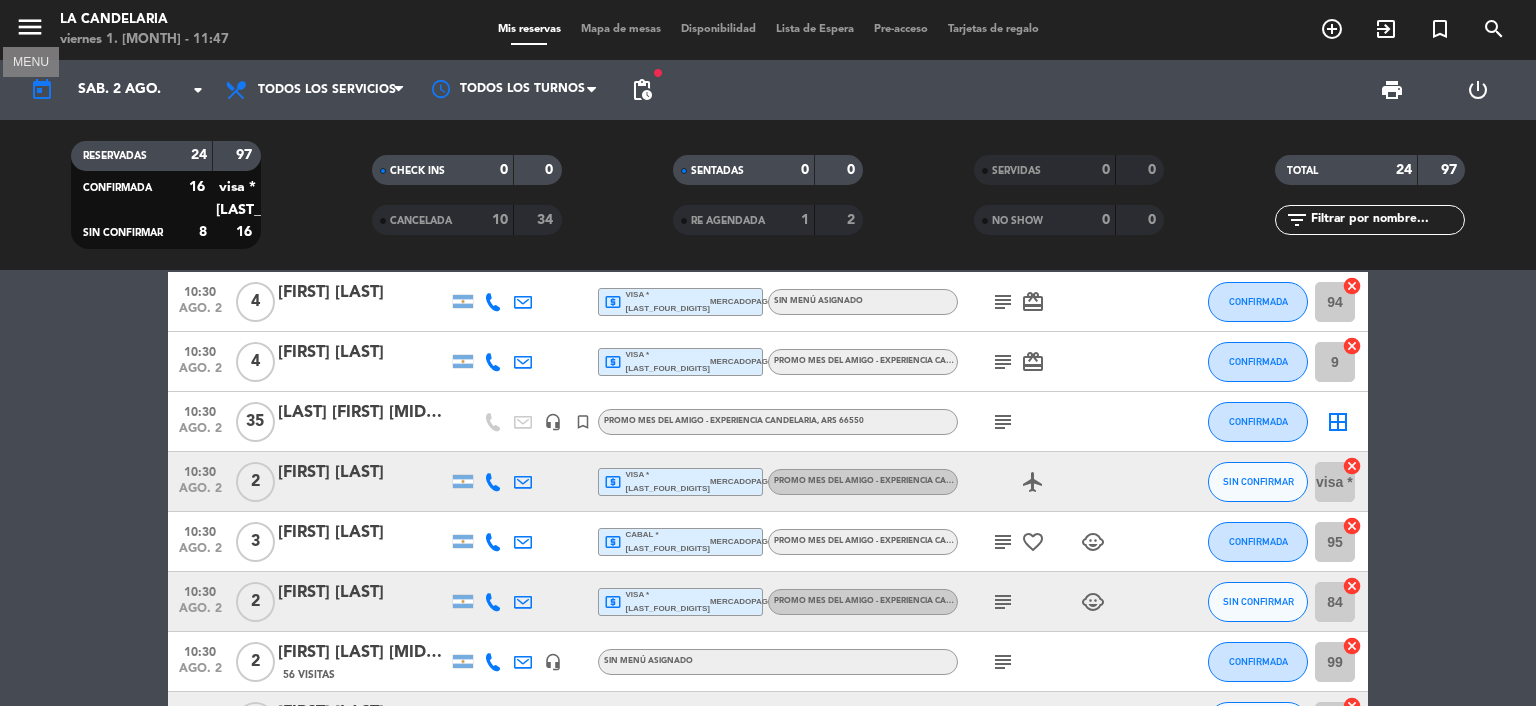 click on "menu" at bounding box center (30, 27) 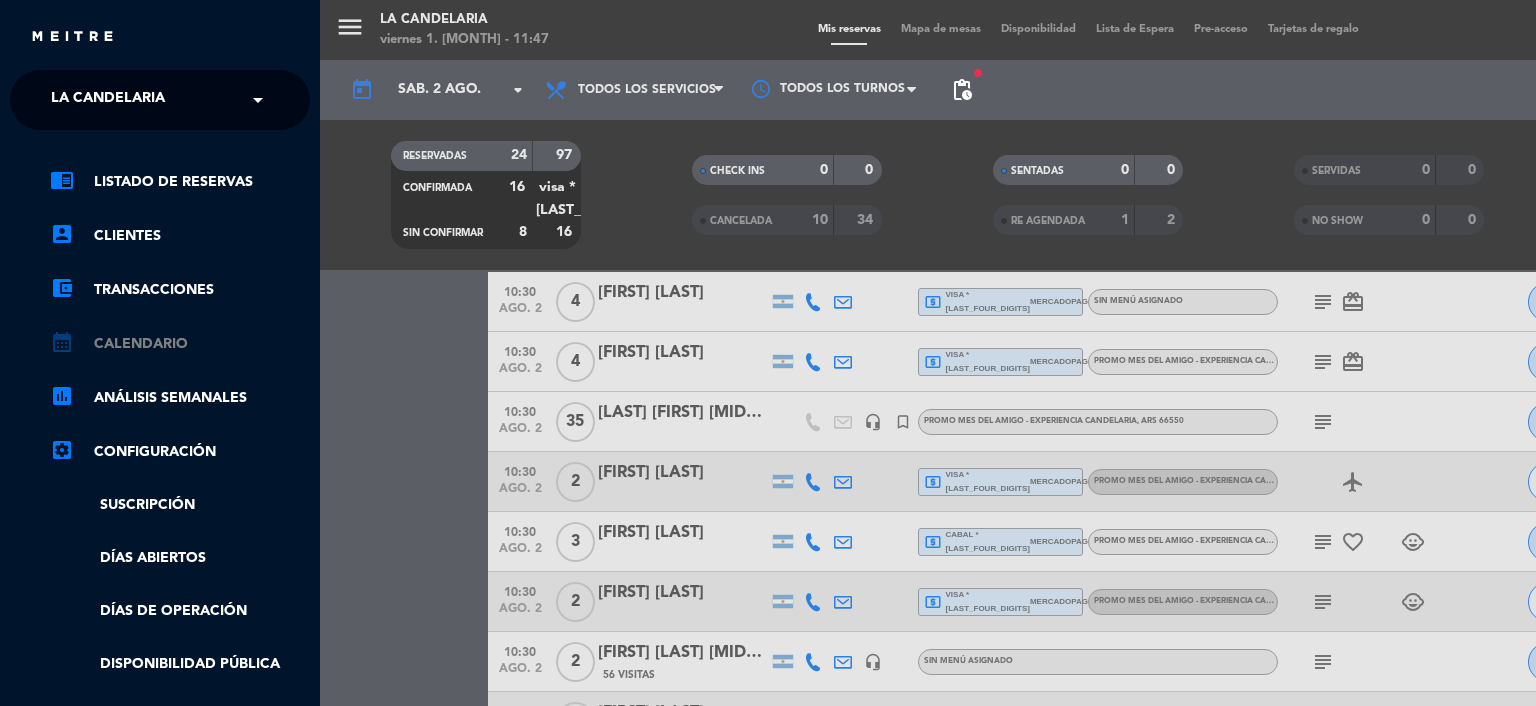 click on "calendar_month   Calendario" 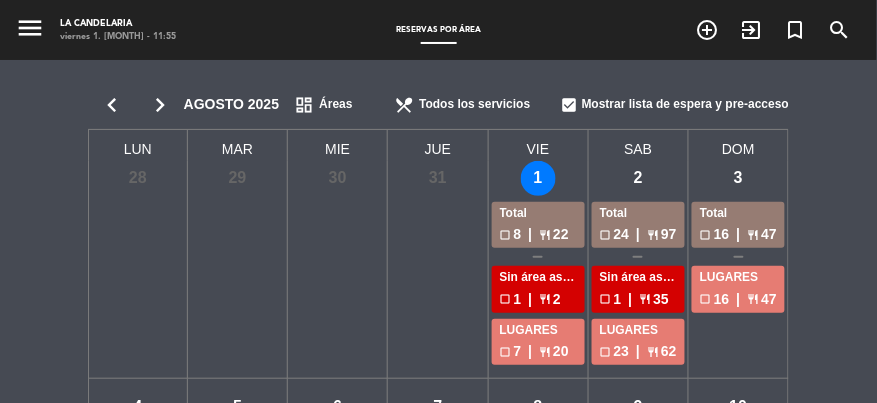 click on "Sin área asignada" 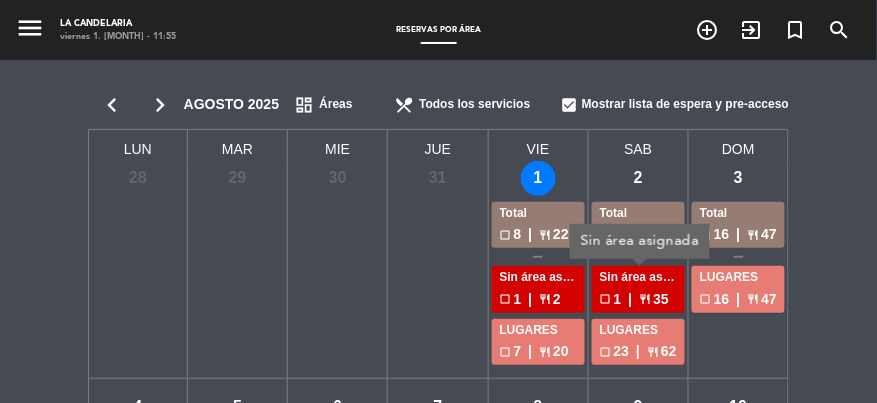 click on "Sin área asignada" 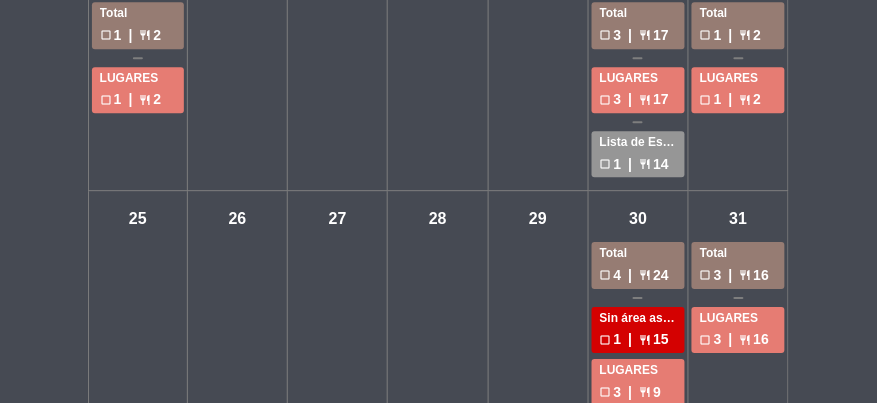 scroll, scrollTop: 880, scrollLeft: 0, axis: vertical 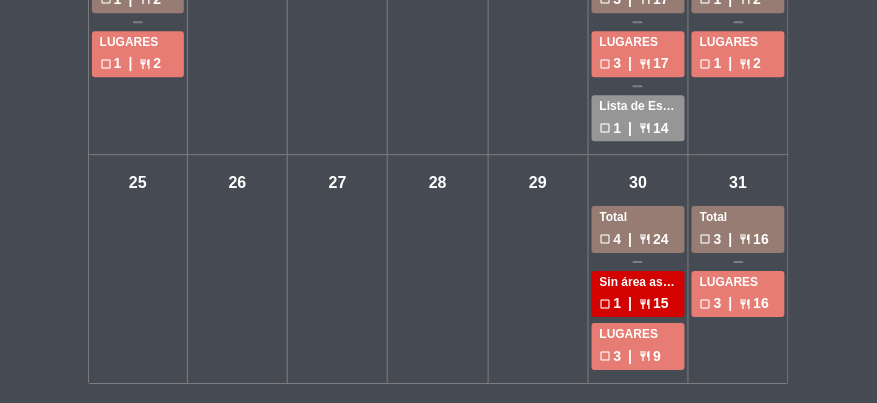 click on "Sin área asignada" 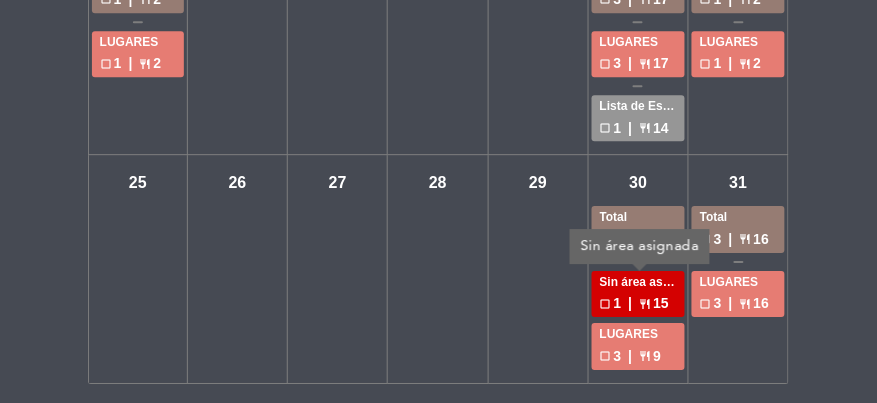 click on "Sin área asignada" 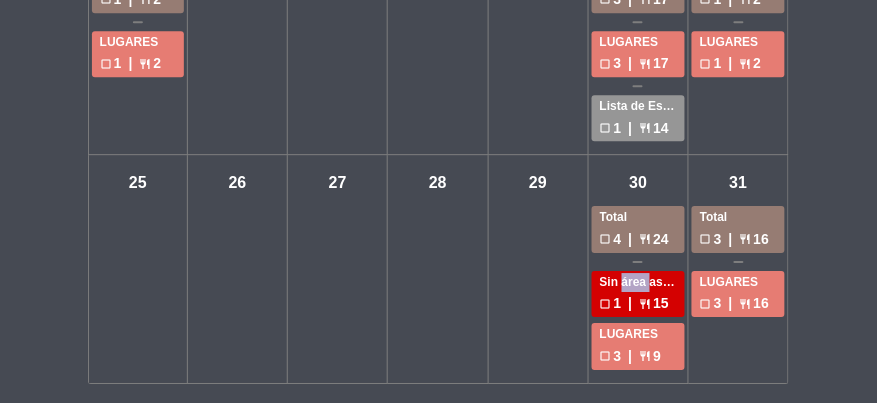 click on "Sin área asignada" 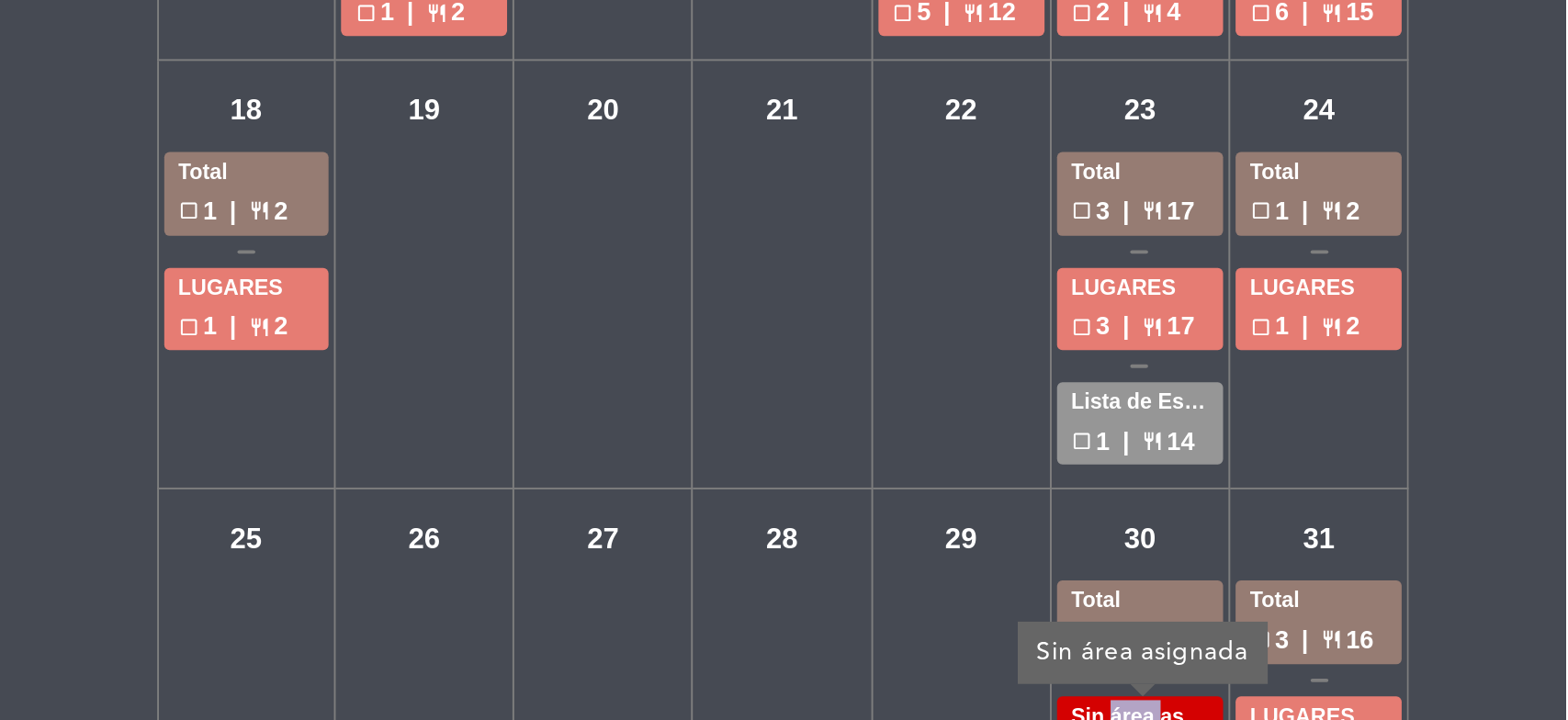 scroll, scrollTop: 0, scrollLeft: 0, axis: both 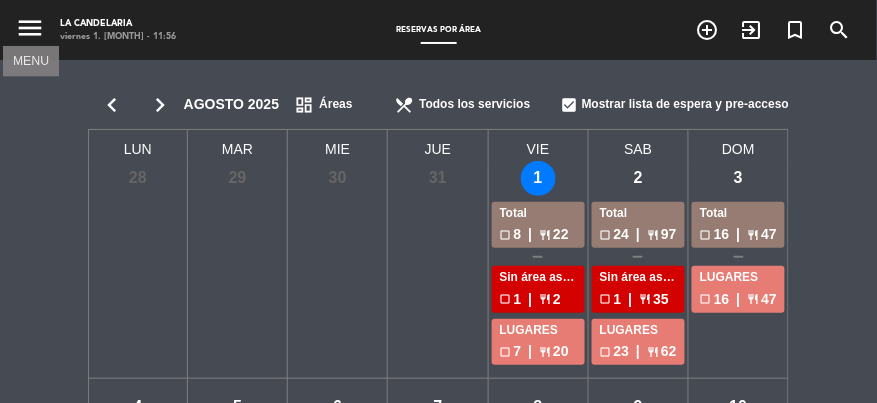 click on "menu" at bounding box center (30, 28) 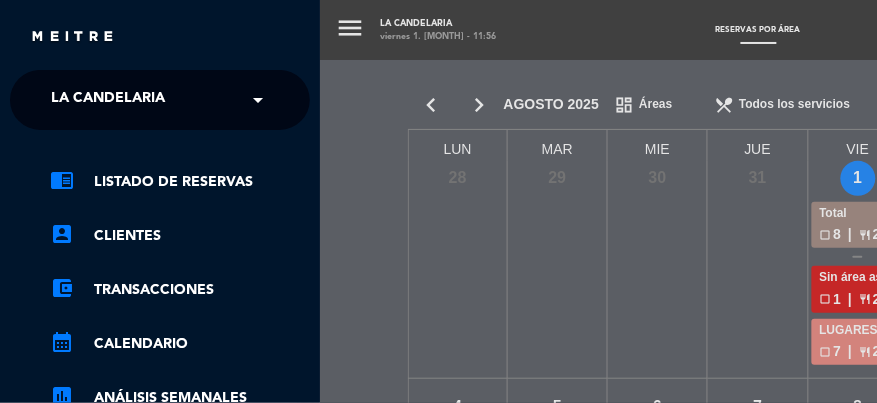 type 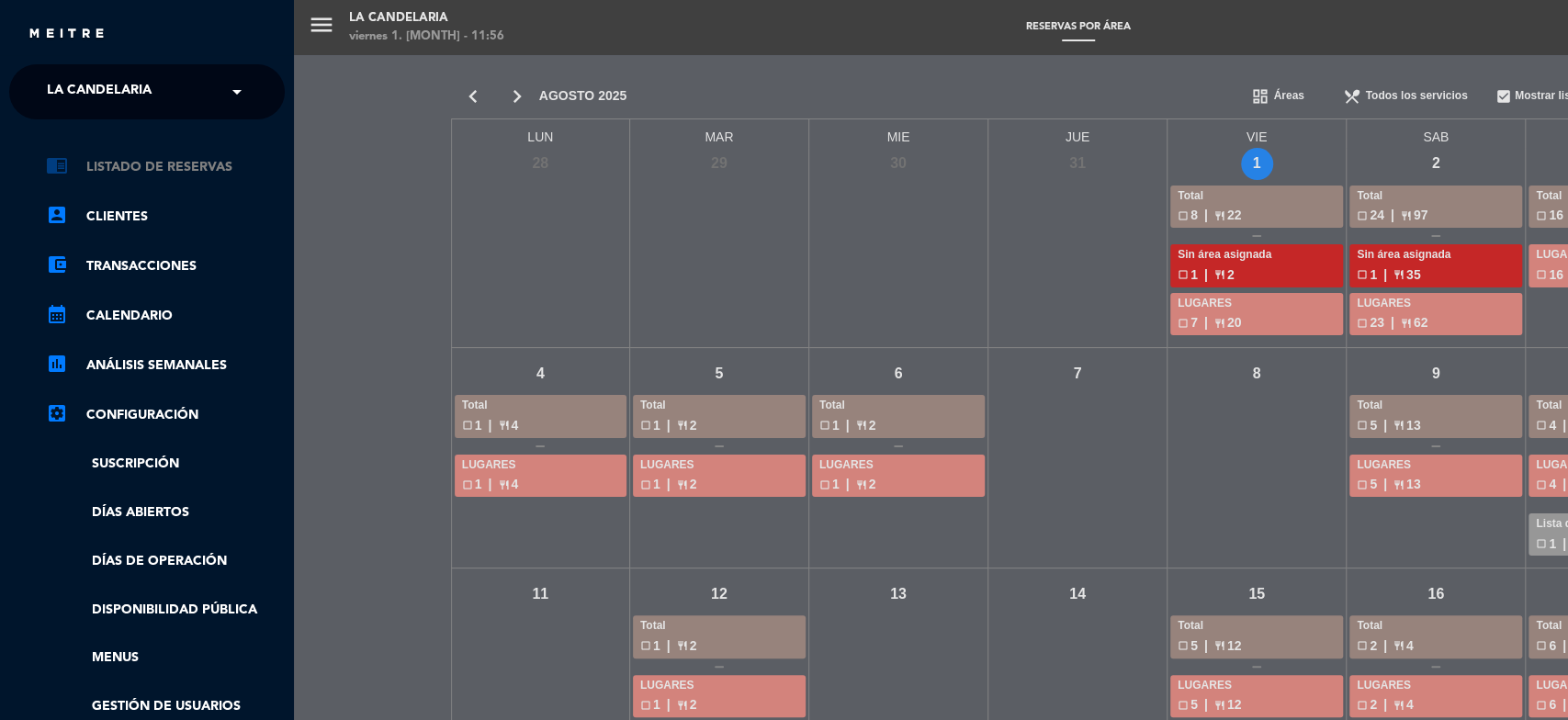 click on "chrome_reader_mode   Listado de Reservas" 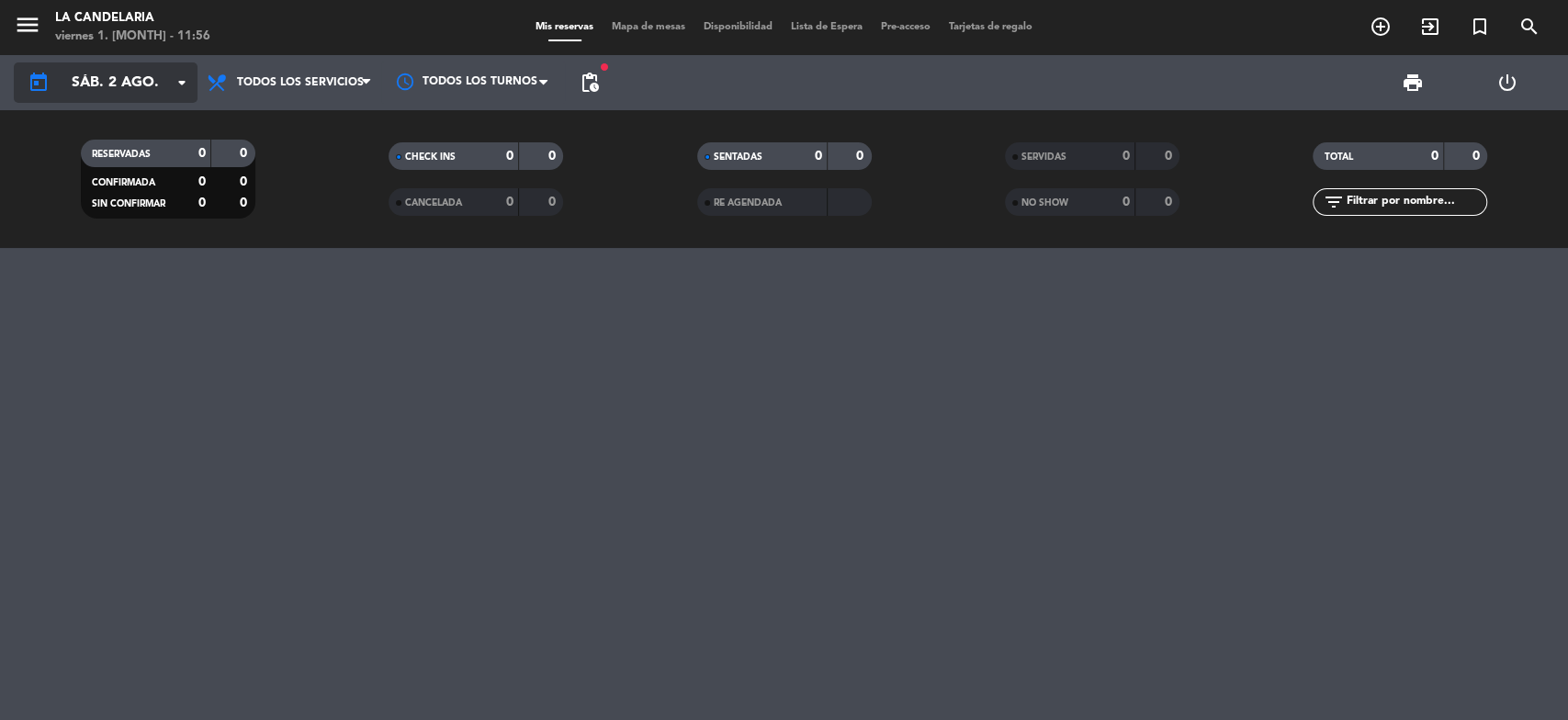 click on "sáb. 2 ago." 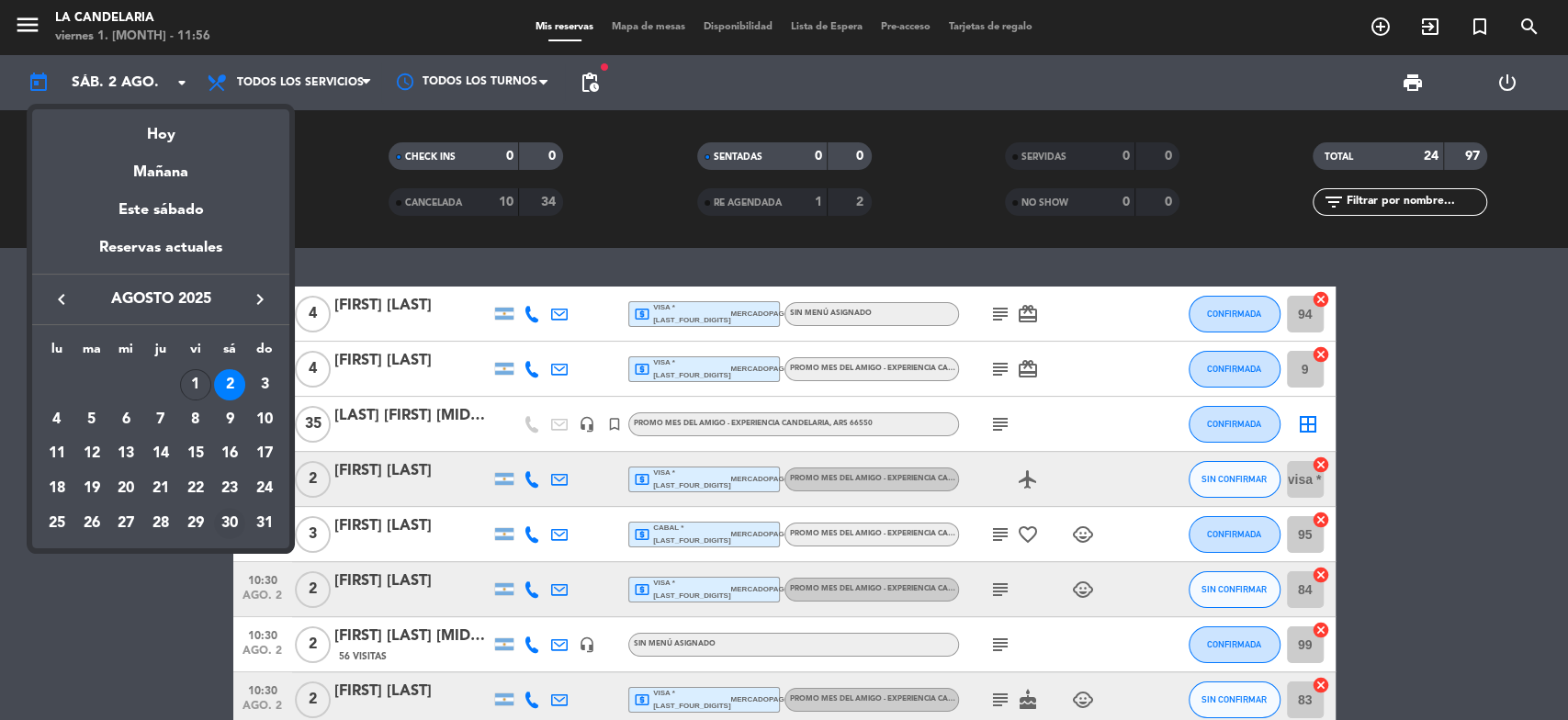 click on "30" at bounding box center [230, 523] 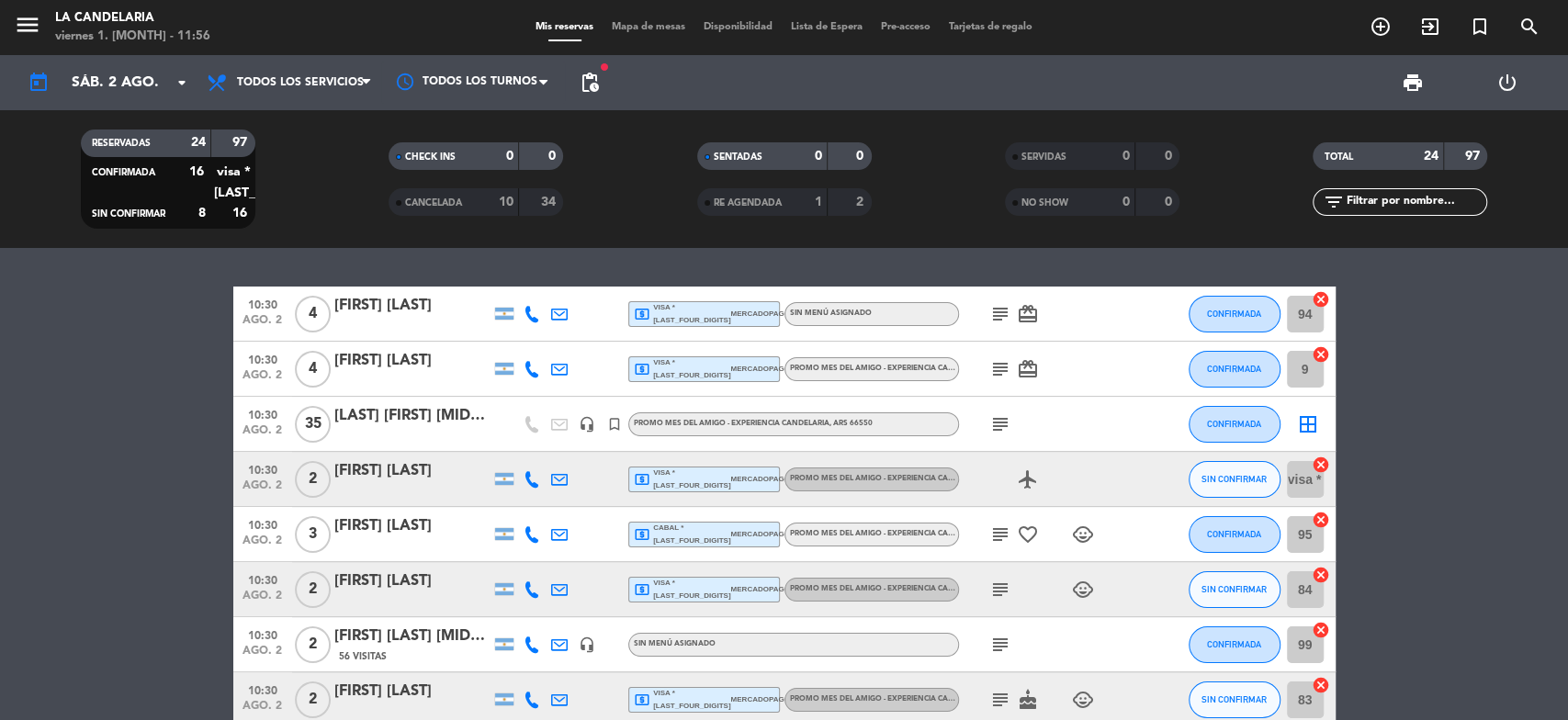 type on "sáb. 30 ago." 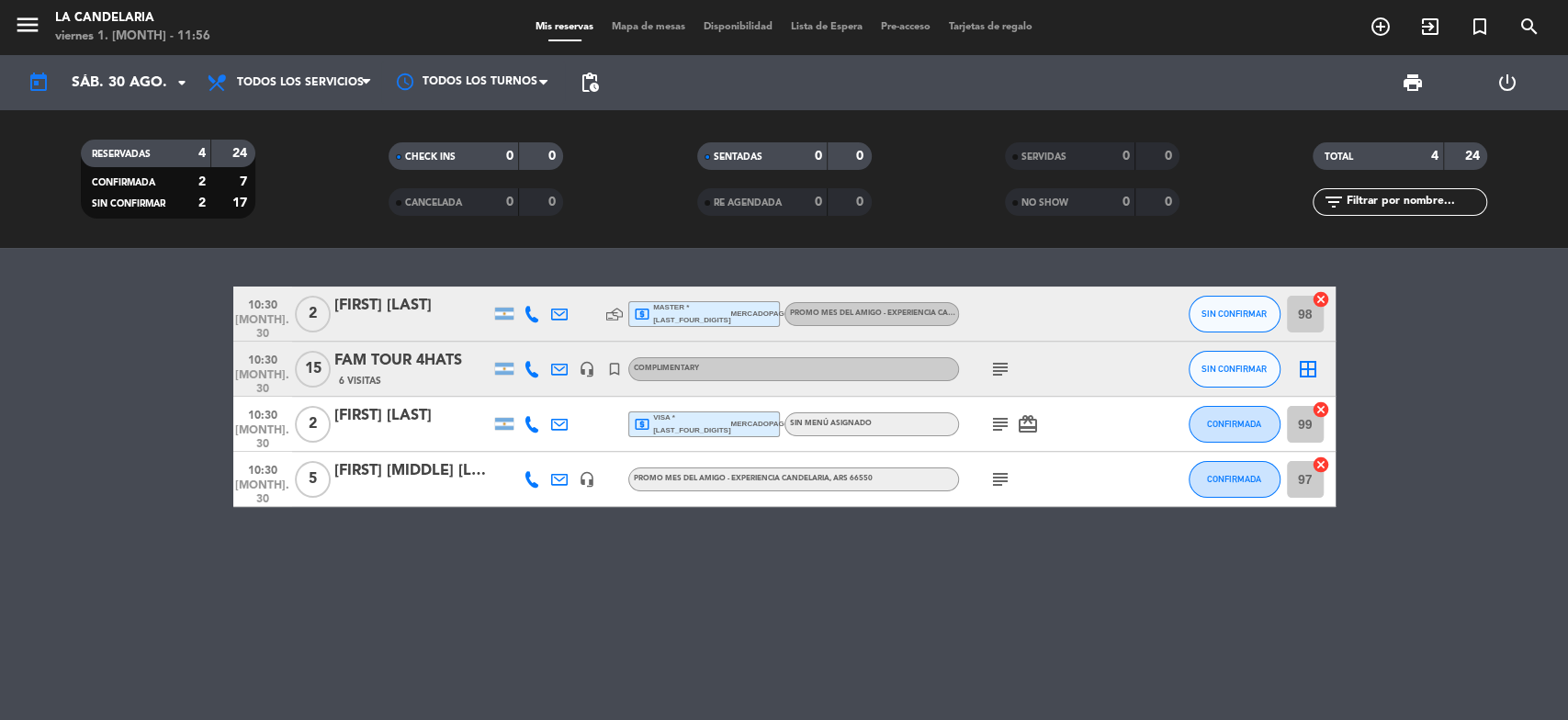 click on "FAM TOUR 4HATS" 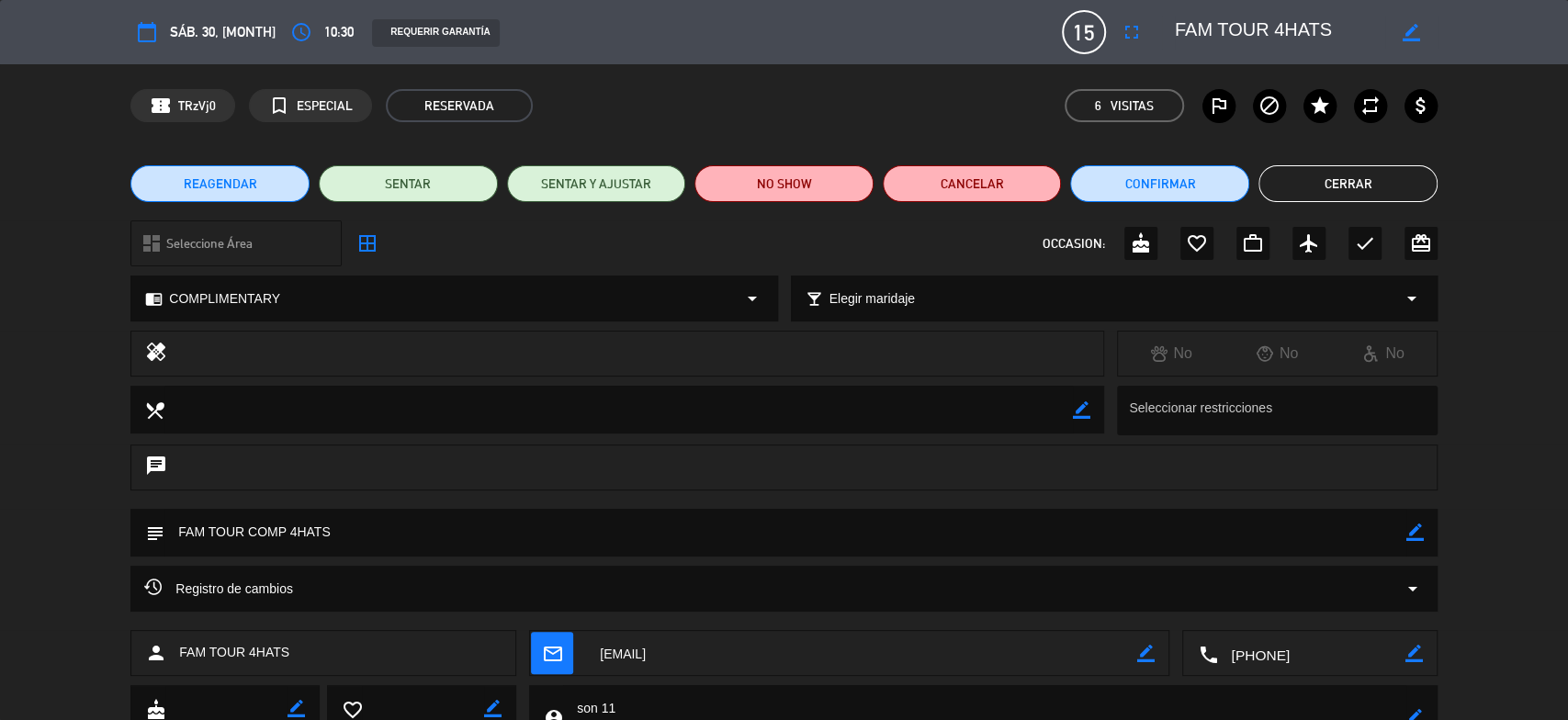 click on "dashboard  Seleccione Área  arrow_drop_down border_all  OCCASION:  cake favorite_border work_outline airplanemode_active check card_giftcard" 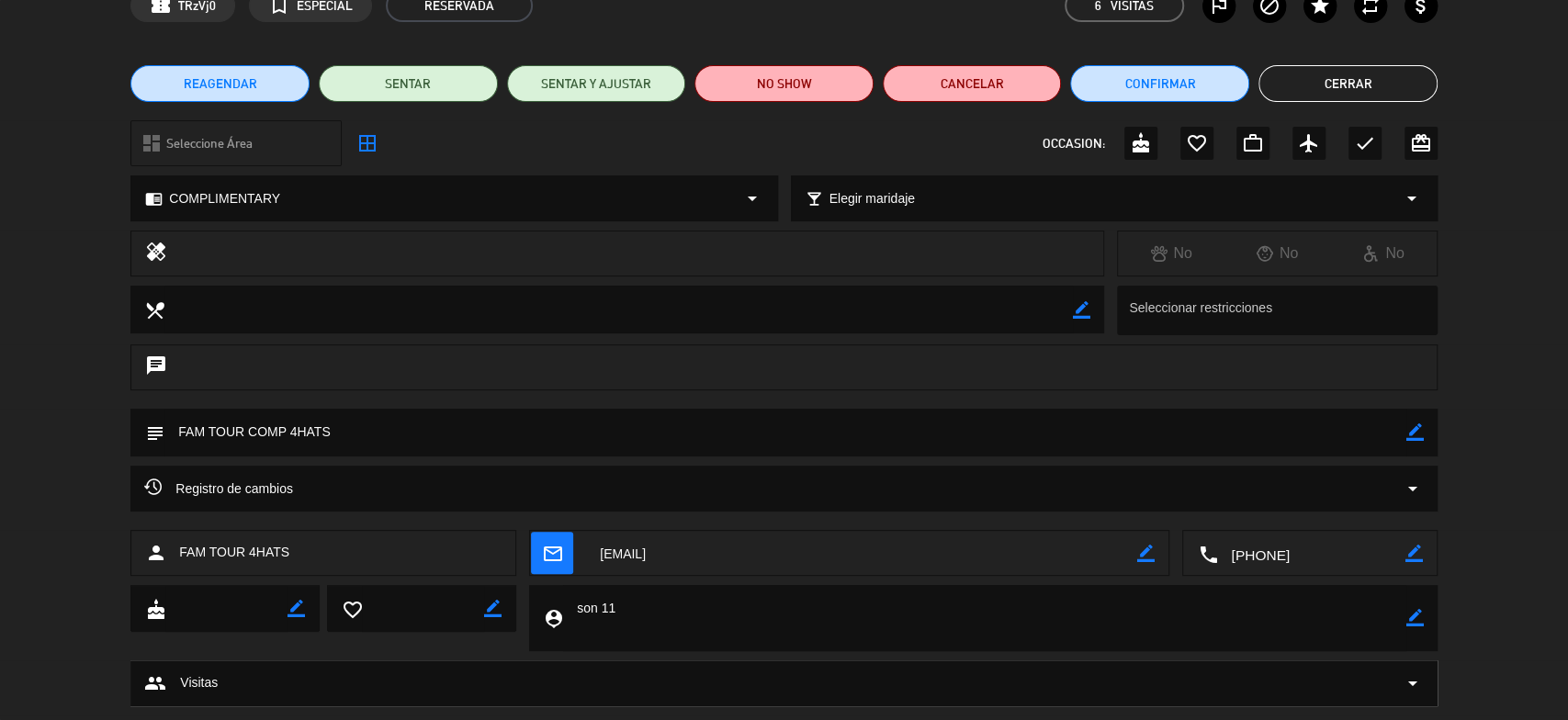 scroll, scrollTop: 141, scrollLeft: 0, axis: vertical 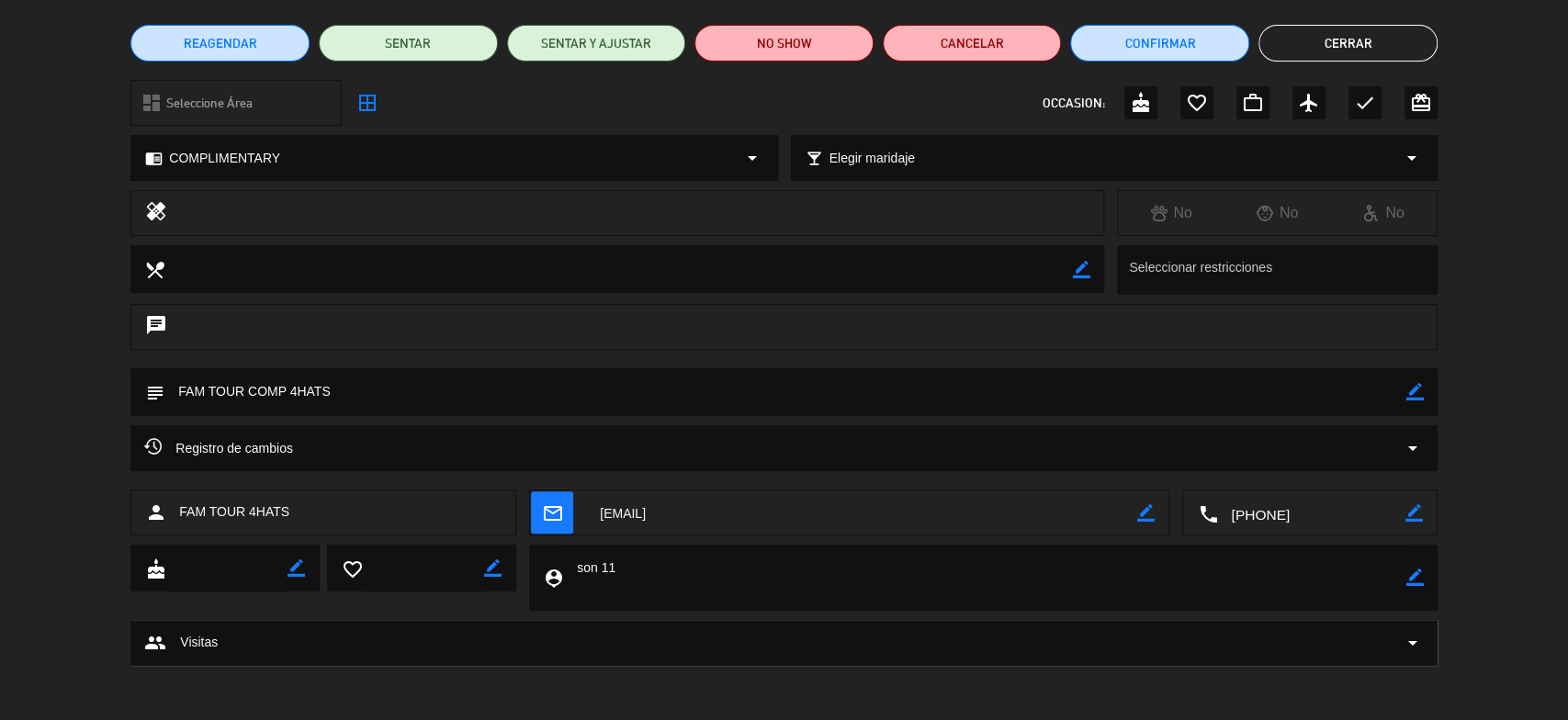 click on "arrow_drop_down" 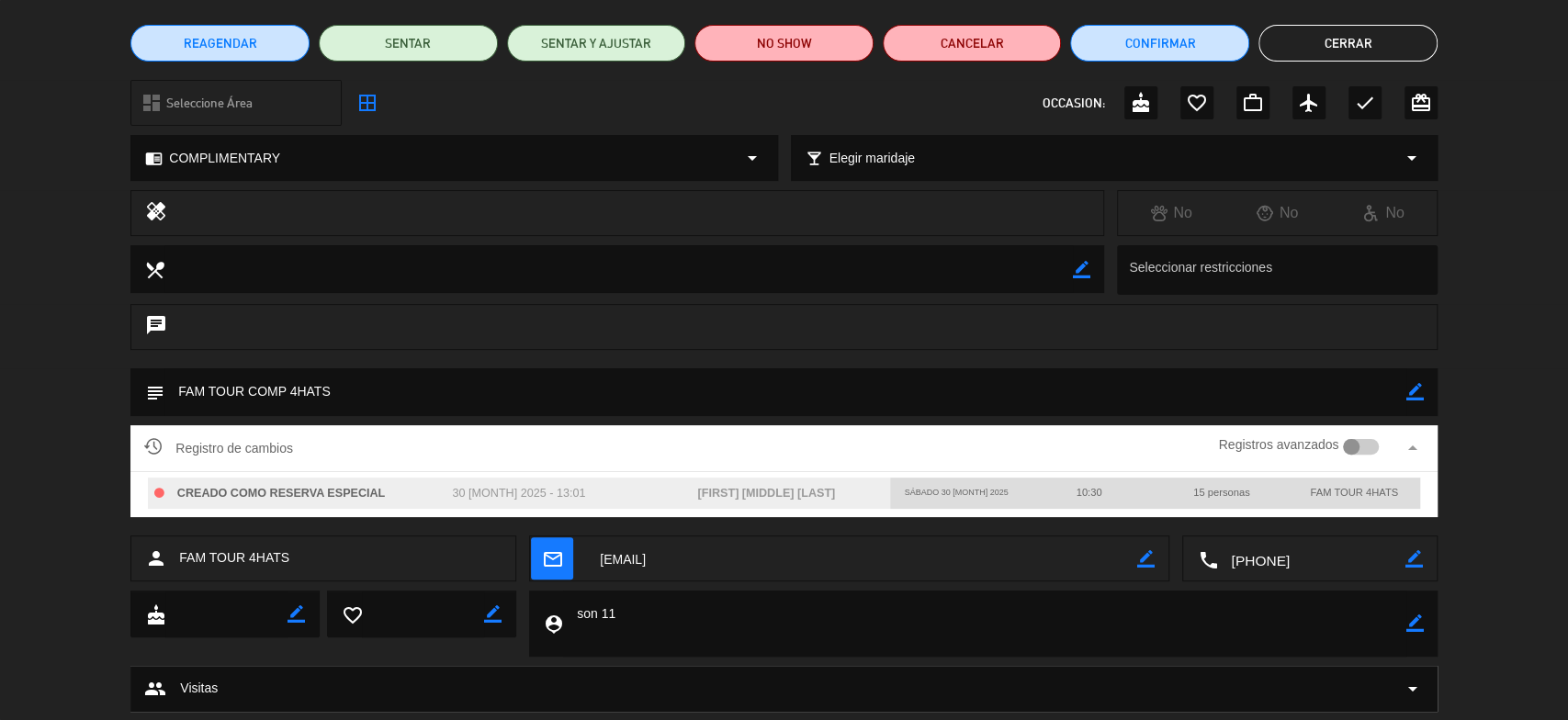 click on "arrow_drop_up" 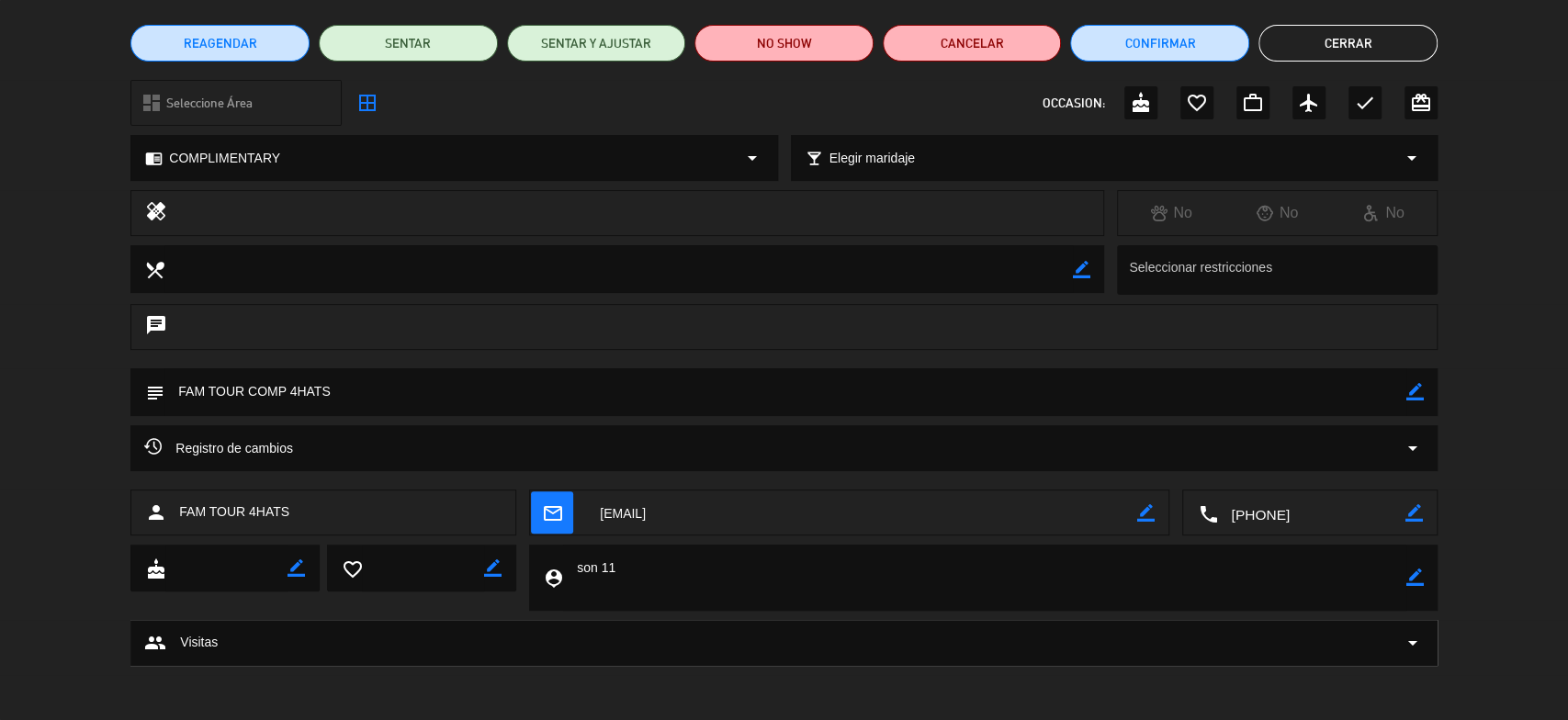 click on "arrow_drop_down" 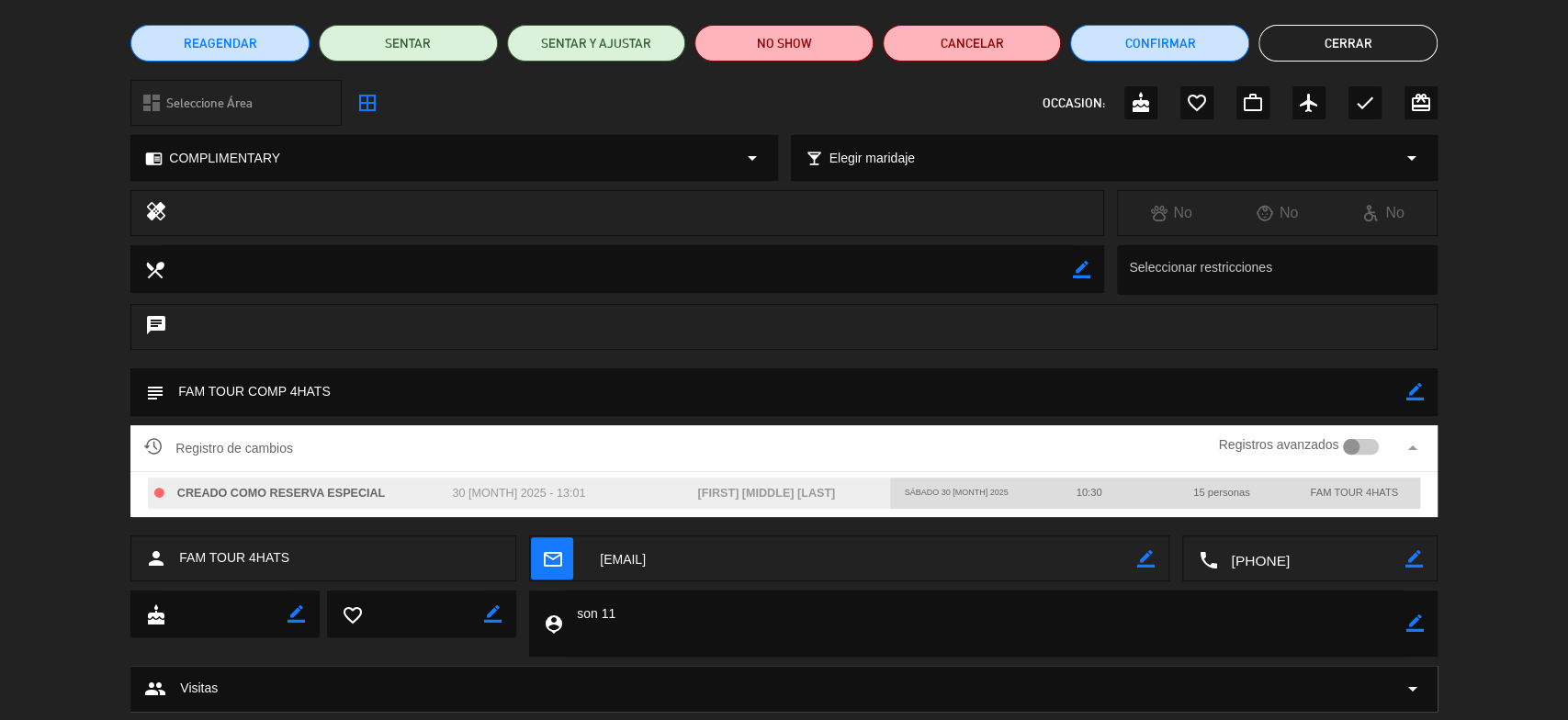 click on "arrow_drop_up" 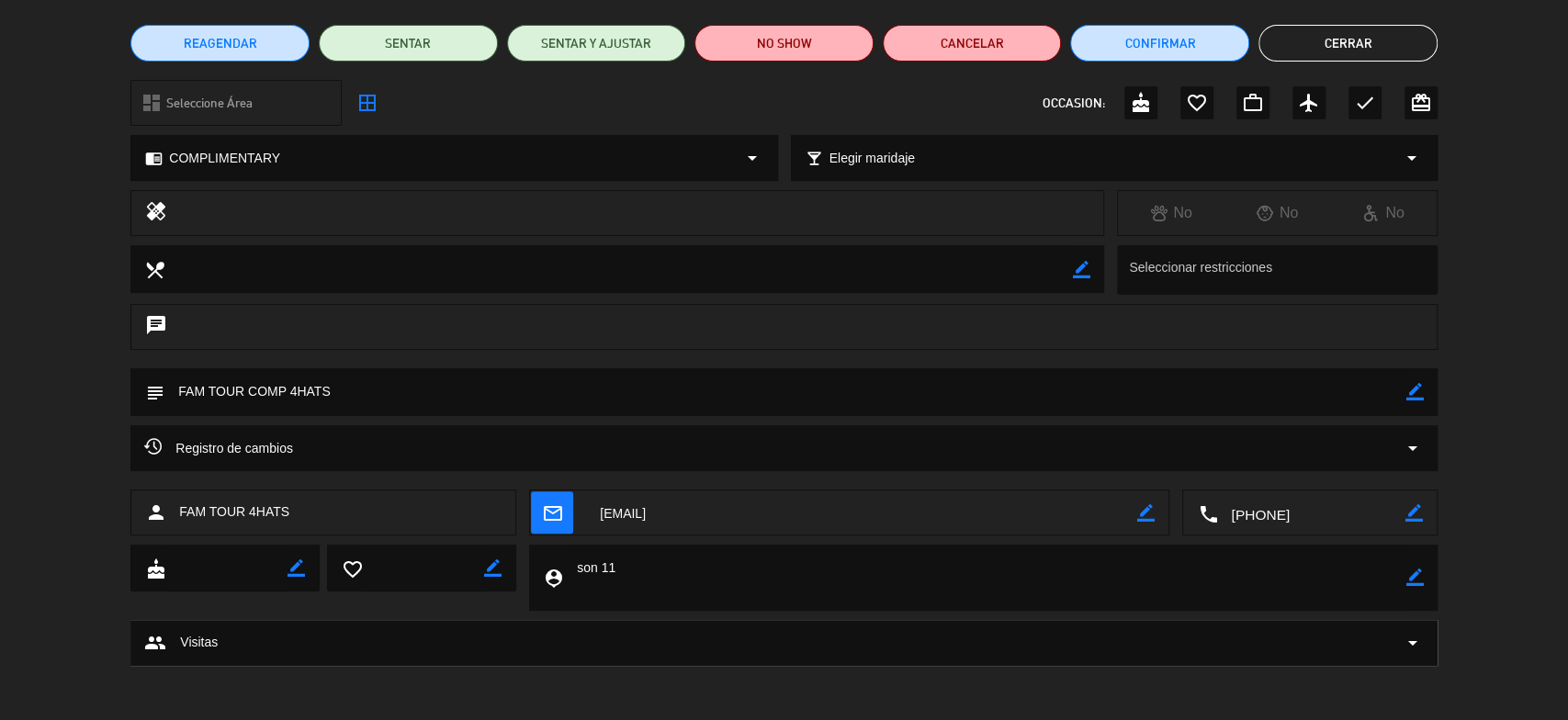 click on "dashboard  Seleccione Área  arrow_drop_down" 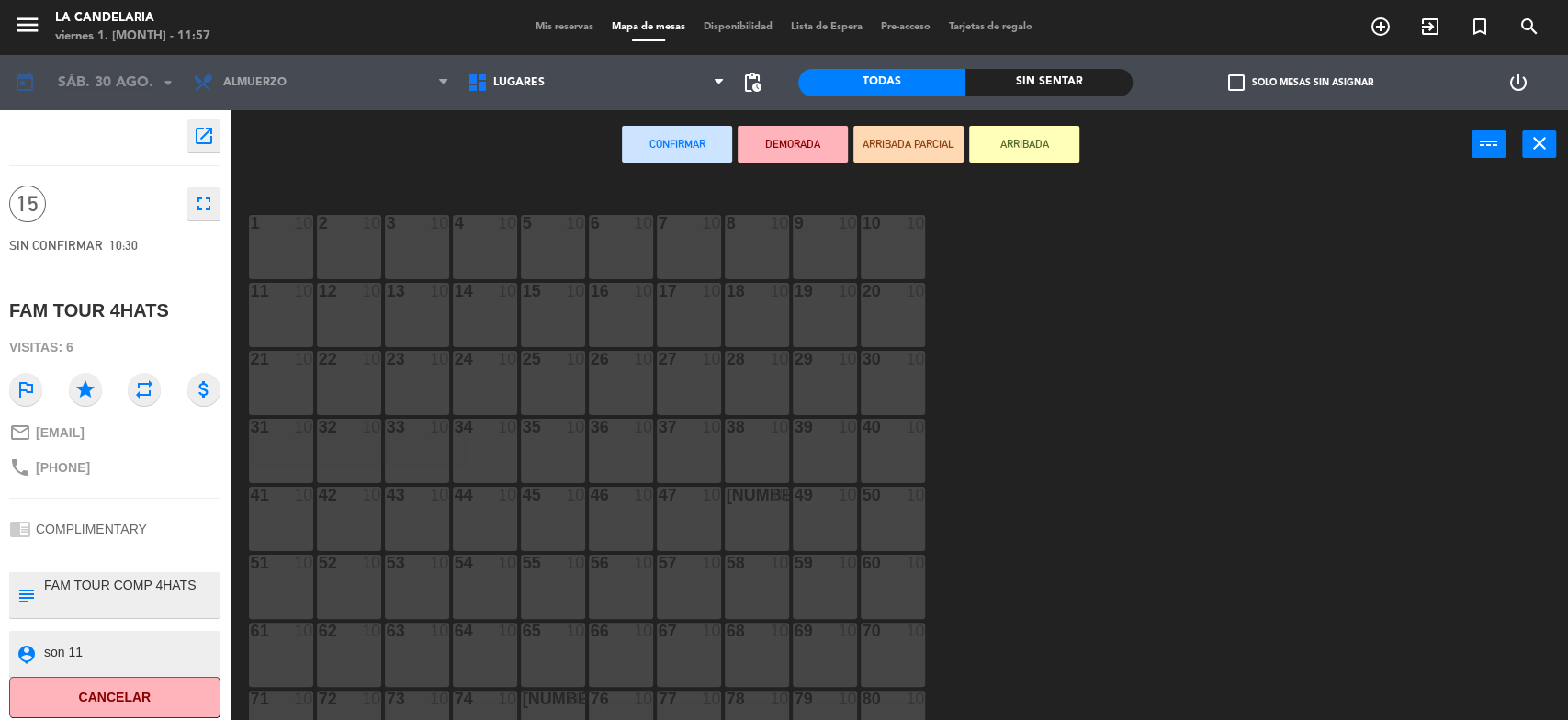 click on "[NUMBER] [NUMBER]" at bounding box center (893, 224) 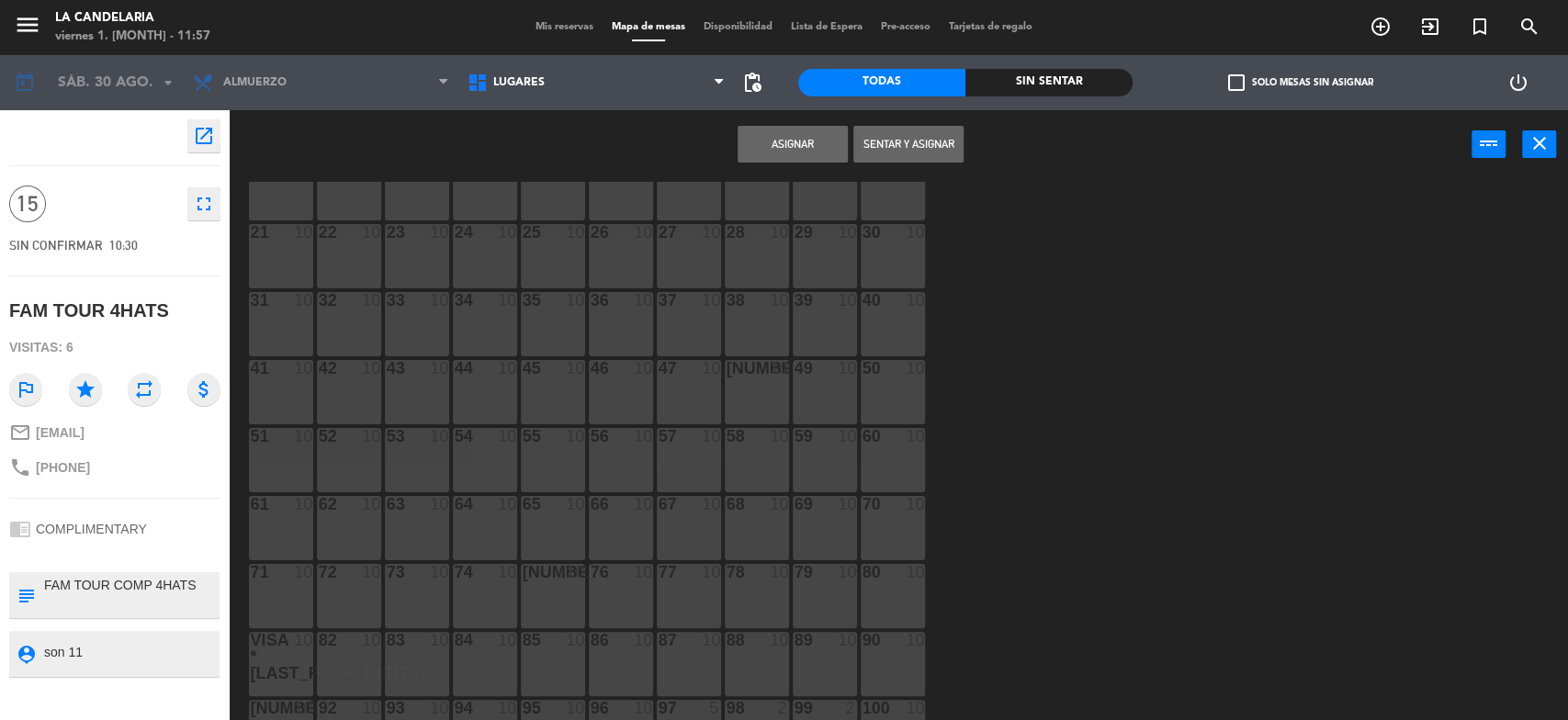 scroll, scrollTop: 0, scrollLeft: 0, axis: both 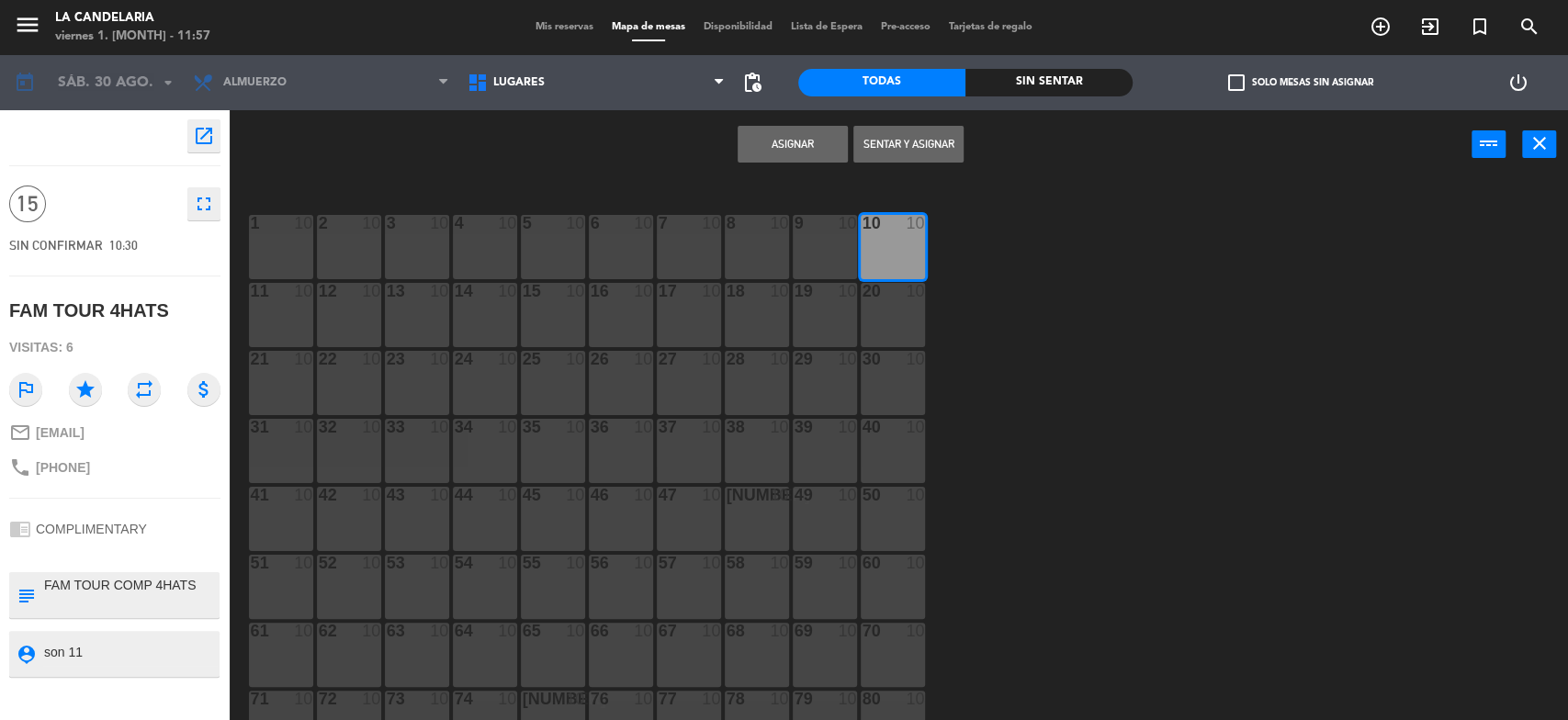 click on "[NUMBER] [NUMBER]" at bounding box center (825, 247) 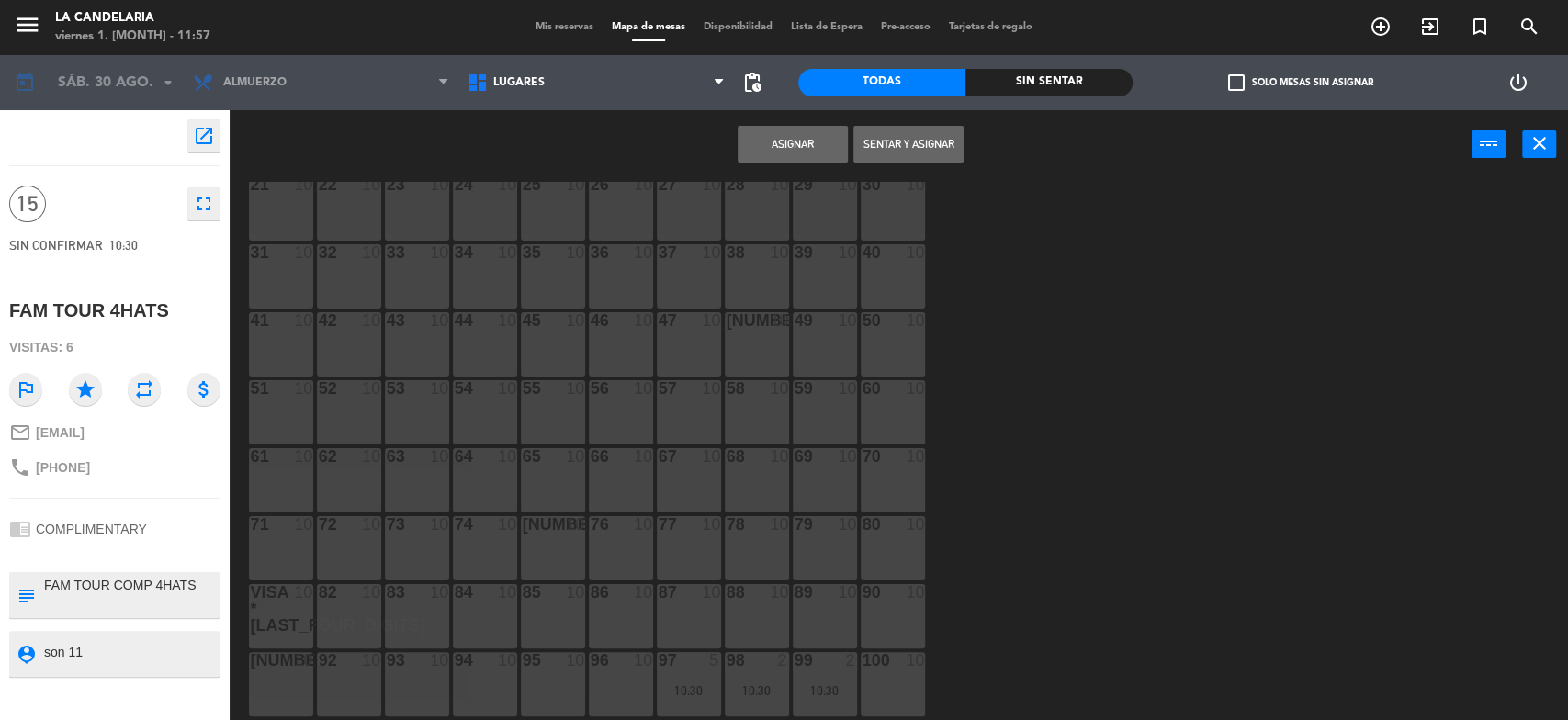 scroll, scrollTop: 235, scrollLeft: 0, axis: vertical 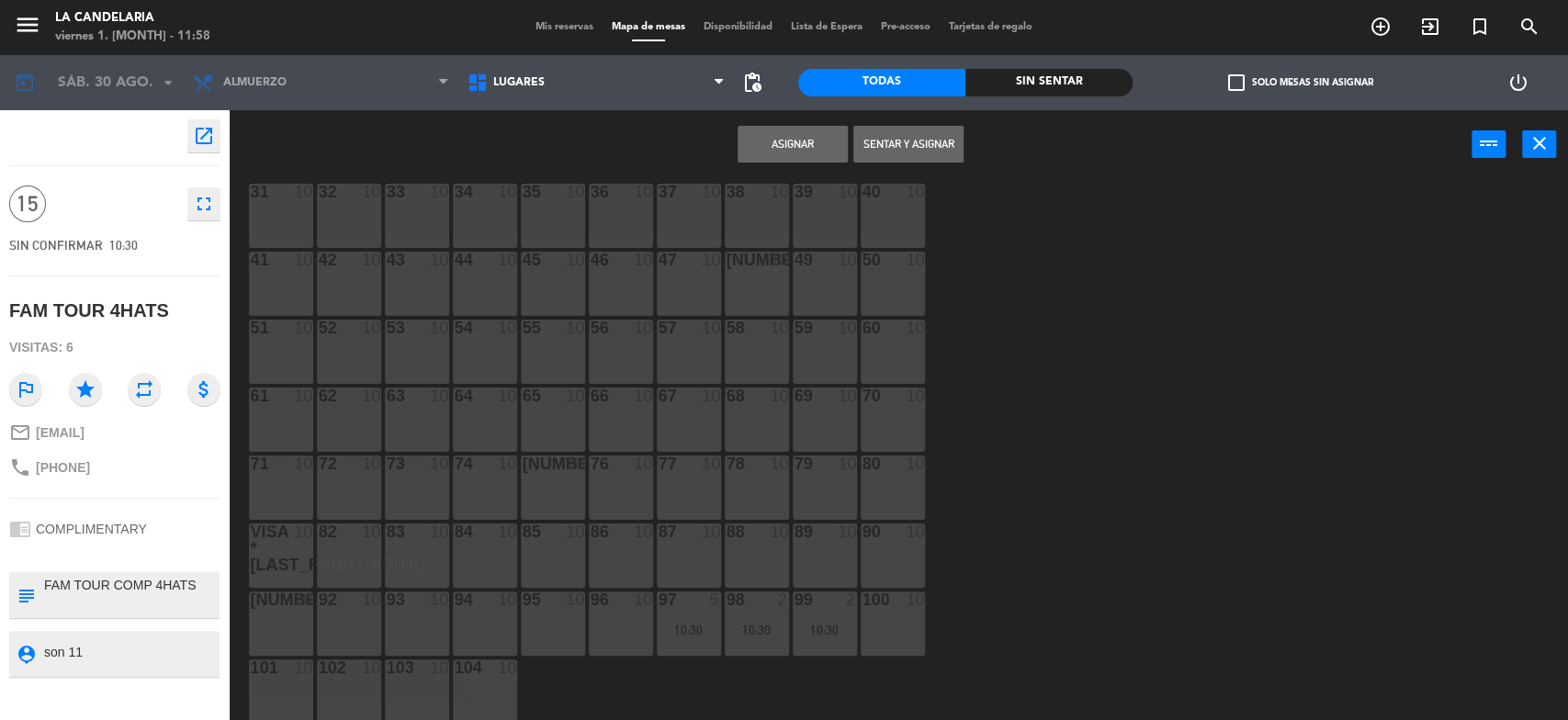 click on "Asignar" at bounding box center [793, 144] 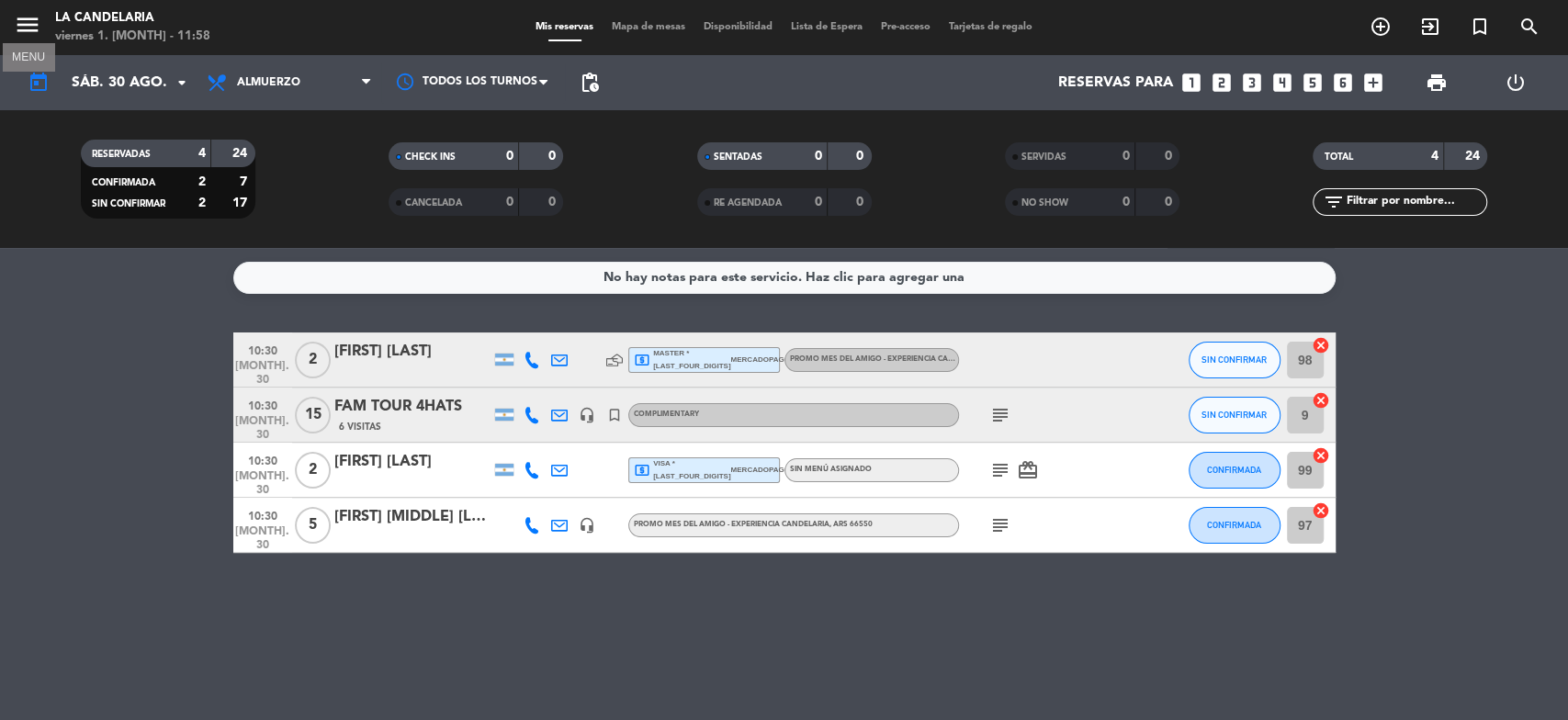 click on "menu" at bounding box center (28, 25) 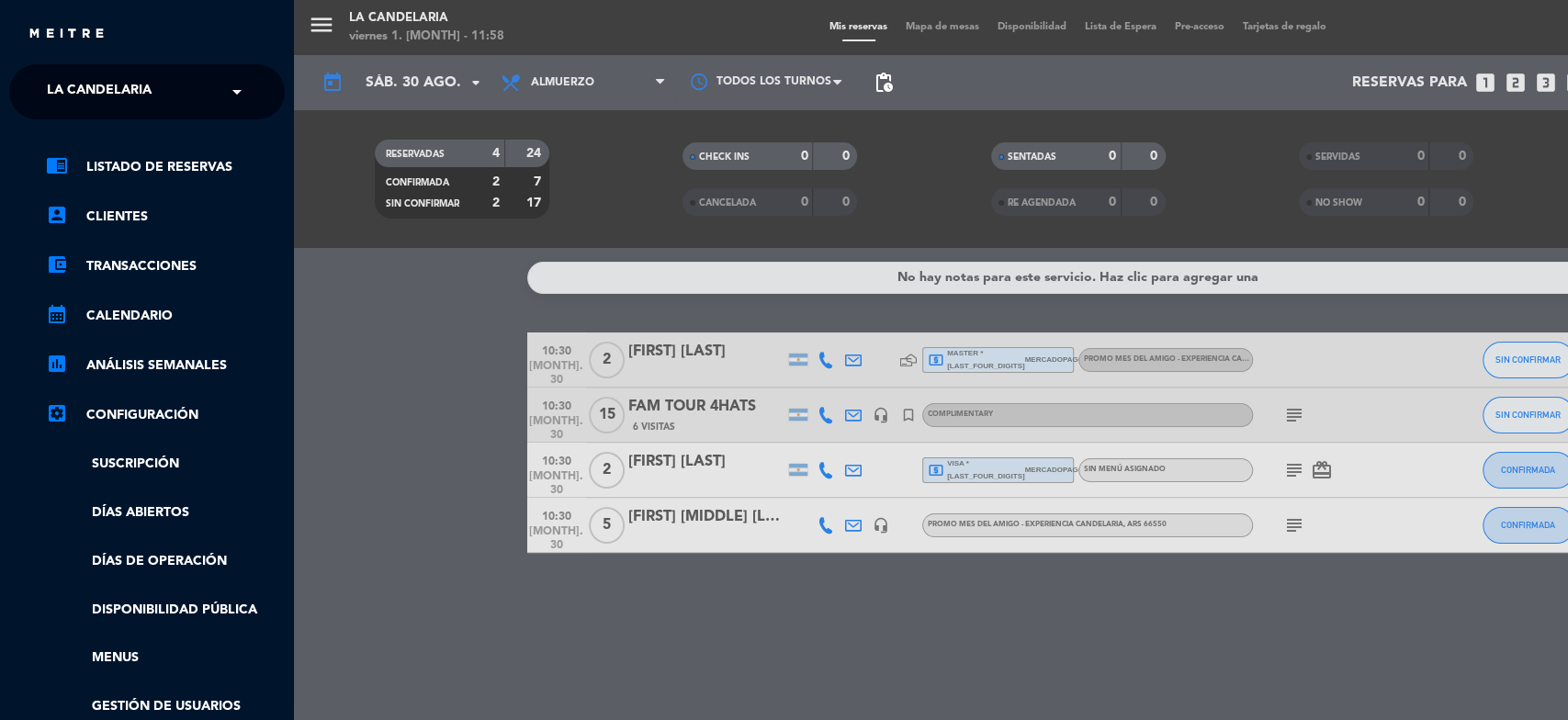 click on "chrome_reader_mode   Listado de Reservas   account_box   Clientes   account_balance_wallet   Transacciones   calendar_month   Calendario   assessment   ANÁLISIS SEMANALES   settings_applications   Configuración   Suscripción   Días abiertos   Días de Operación   Disponibilidad pública   Menus   Gestión de usuarios   Agente de IA   Nuevo" 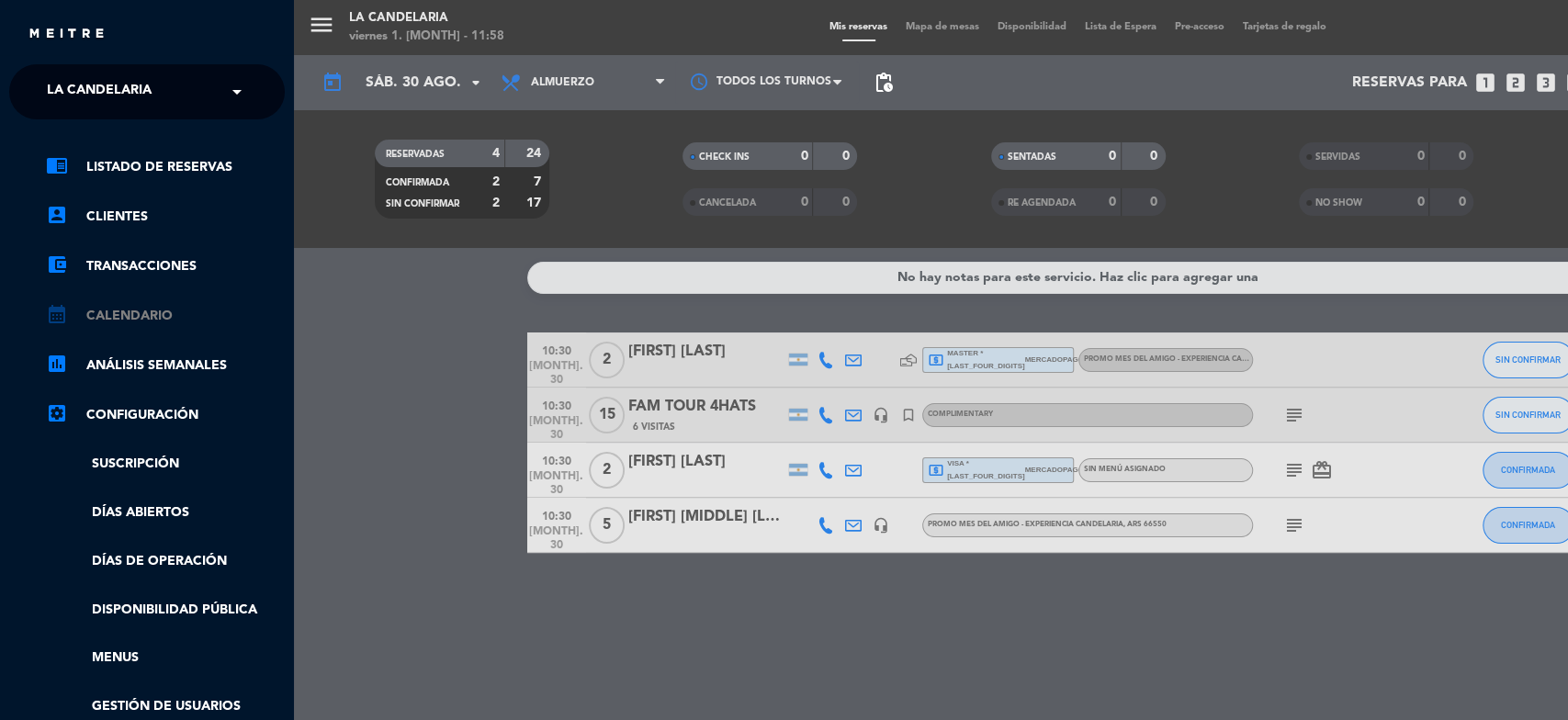 click on "calendar_month   Calendario" 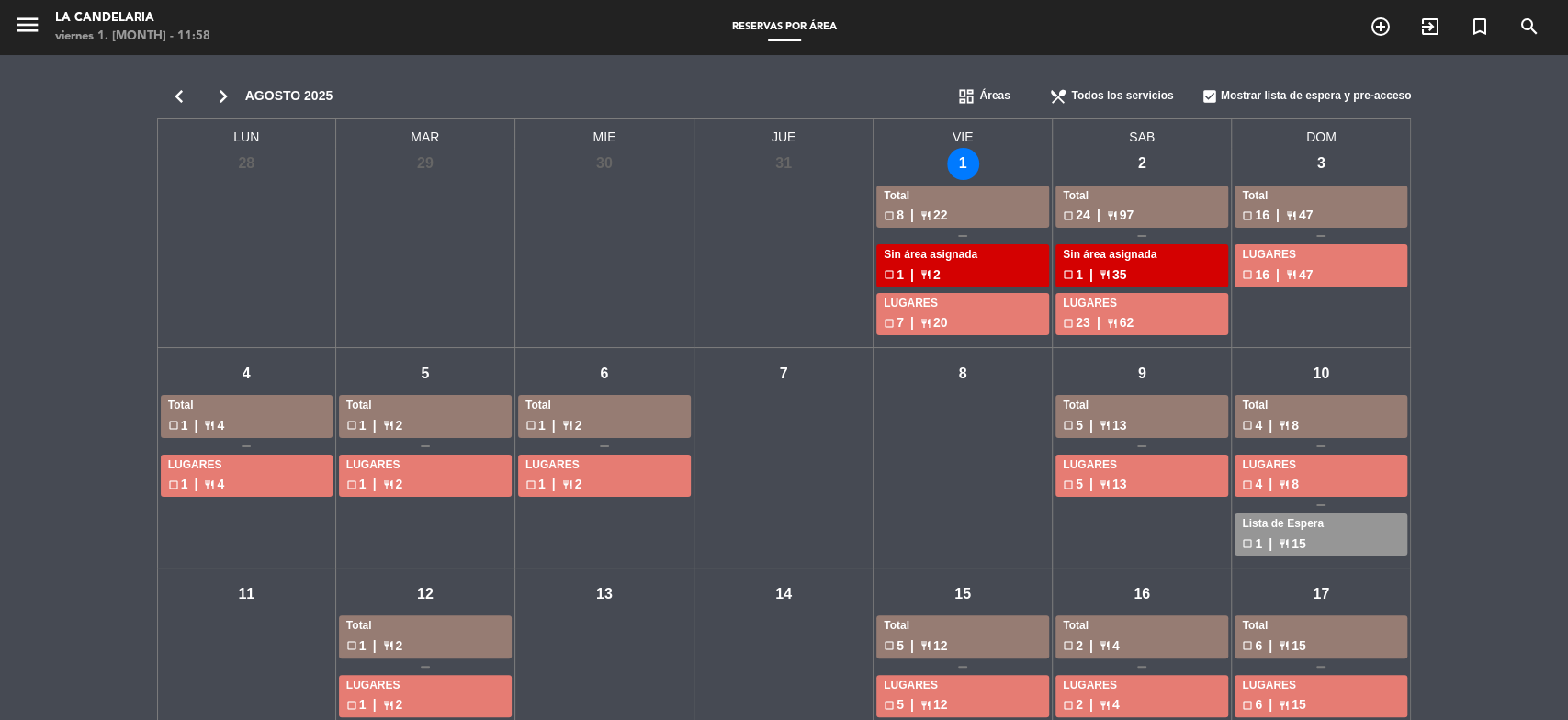 scroll, scrollTop: 370, scrollLeft: 0, axis: vertical 